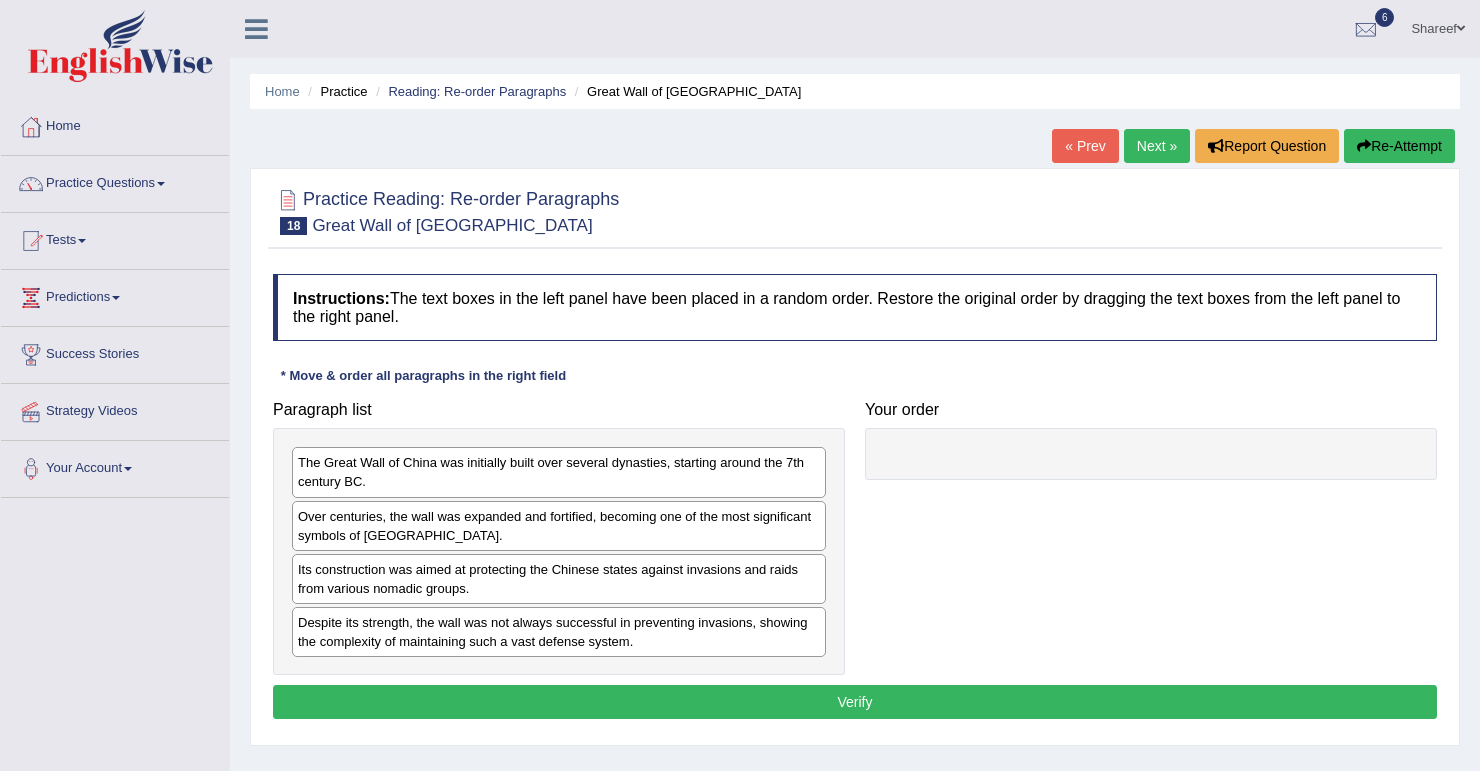 scroll, scrollTop: 0, scrollLeft: 0, axis: both 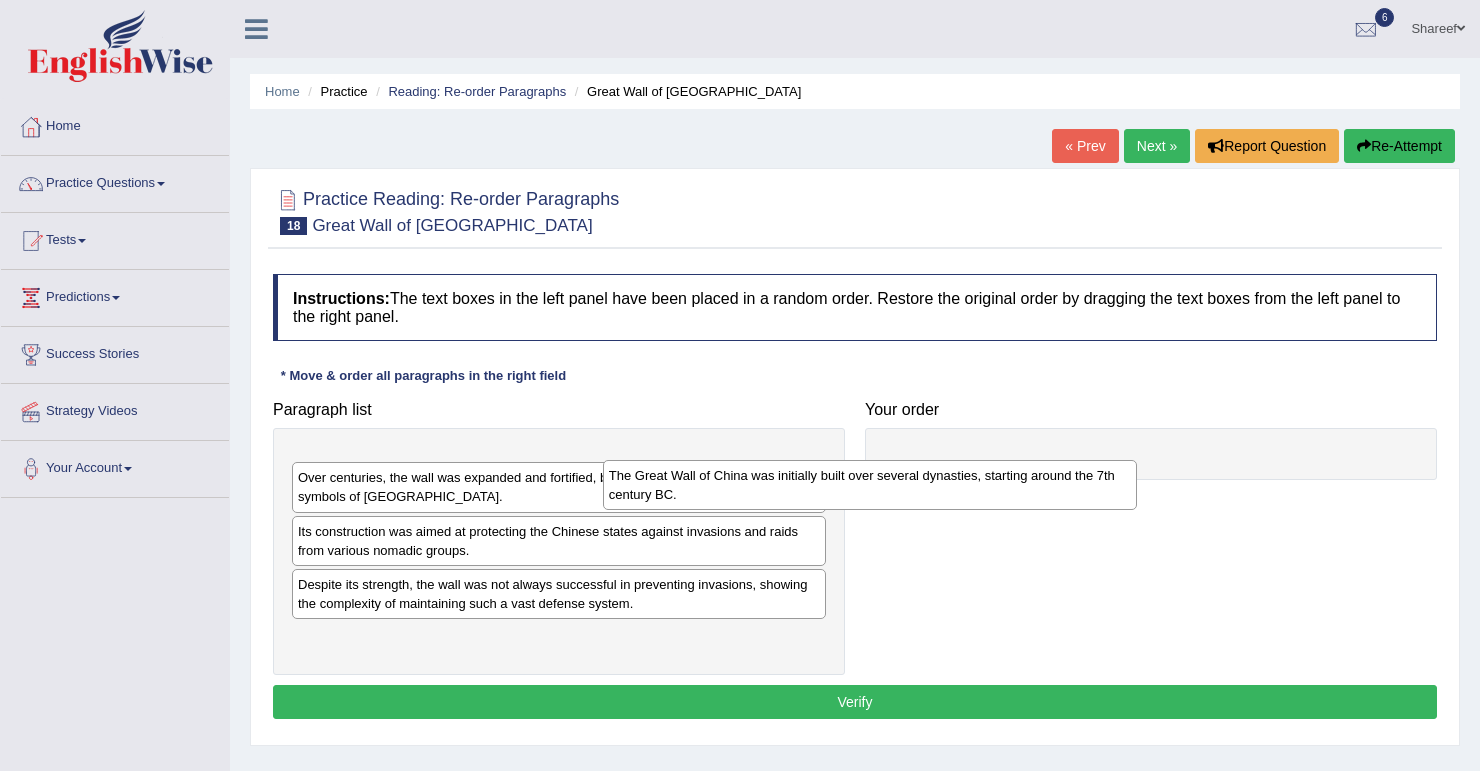 drag, startPoint x: 400, startPoint y: 488, endPoint x: 808, endPoint y: 497, distance: 408.09924 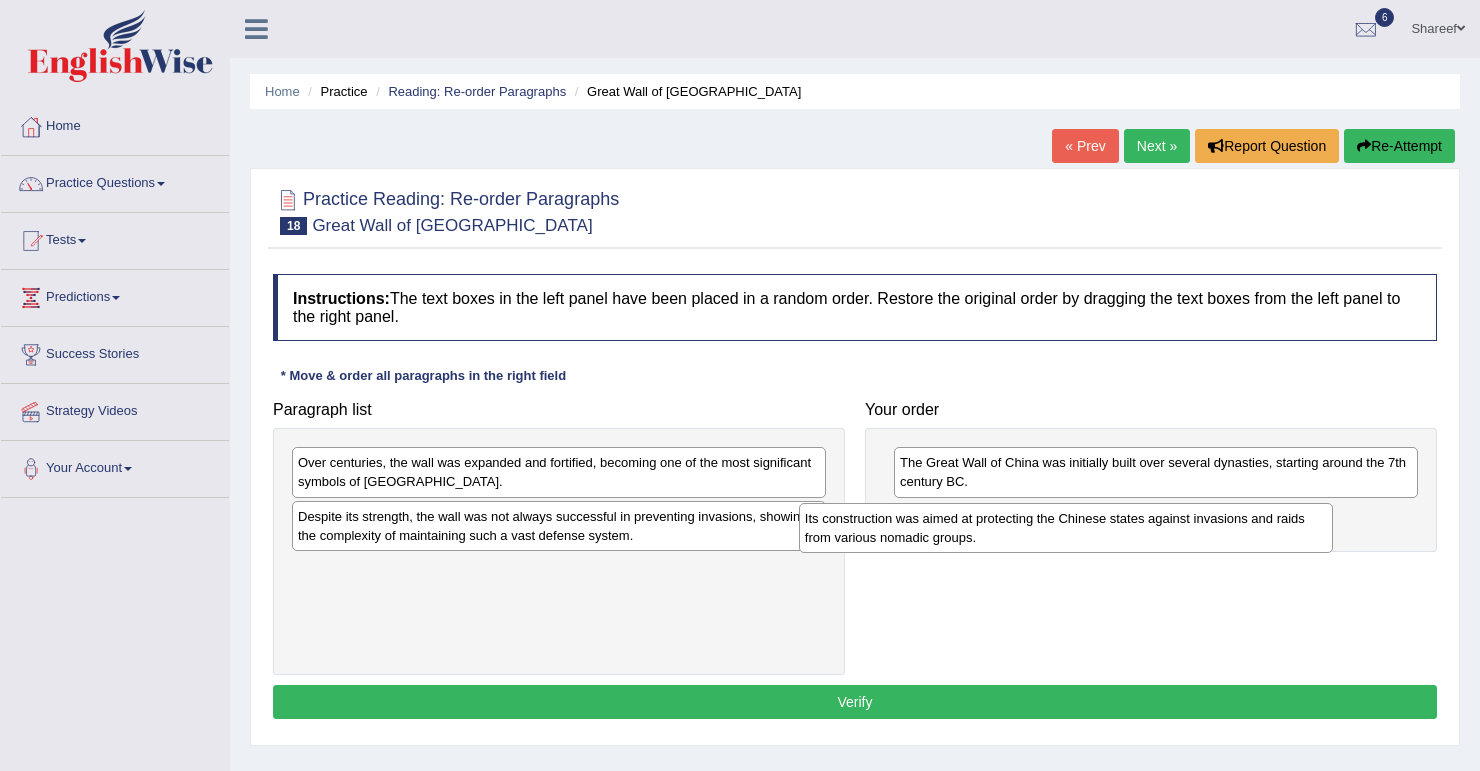 drag, startPoint x: 461, startPoint y: 530, endPoint x: 1036, endPoint y: 532, distance: 575.0035 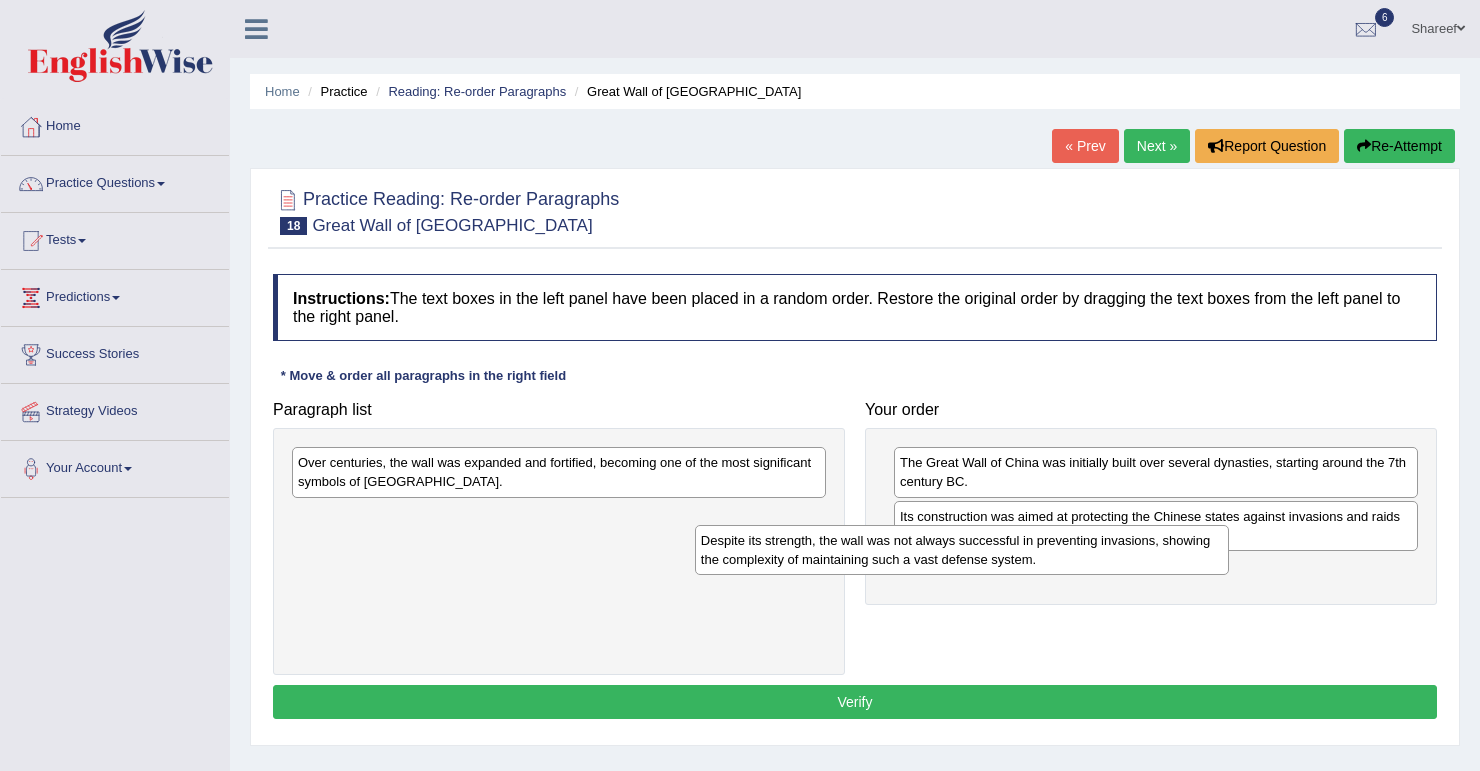 drag, startPoint x: 568, startPoint y: 546, endPoint x: 987, endPoint y: 572, distance: 419.8059 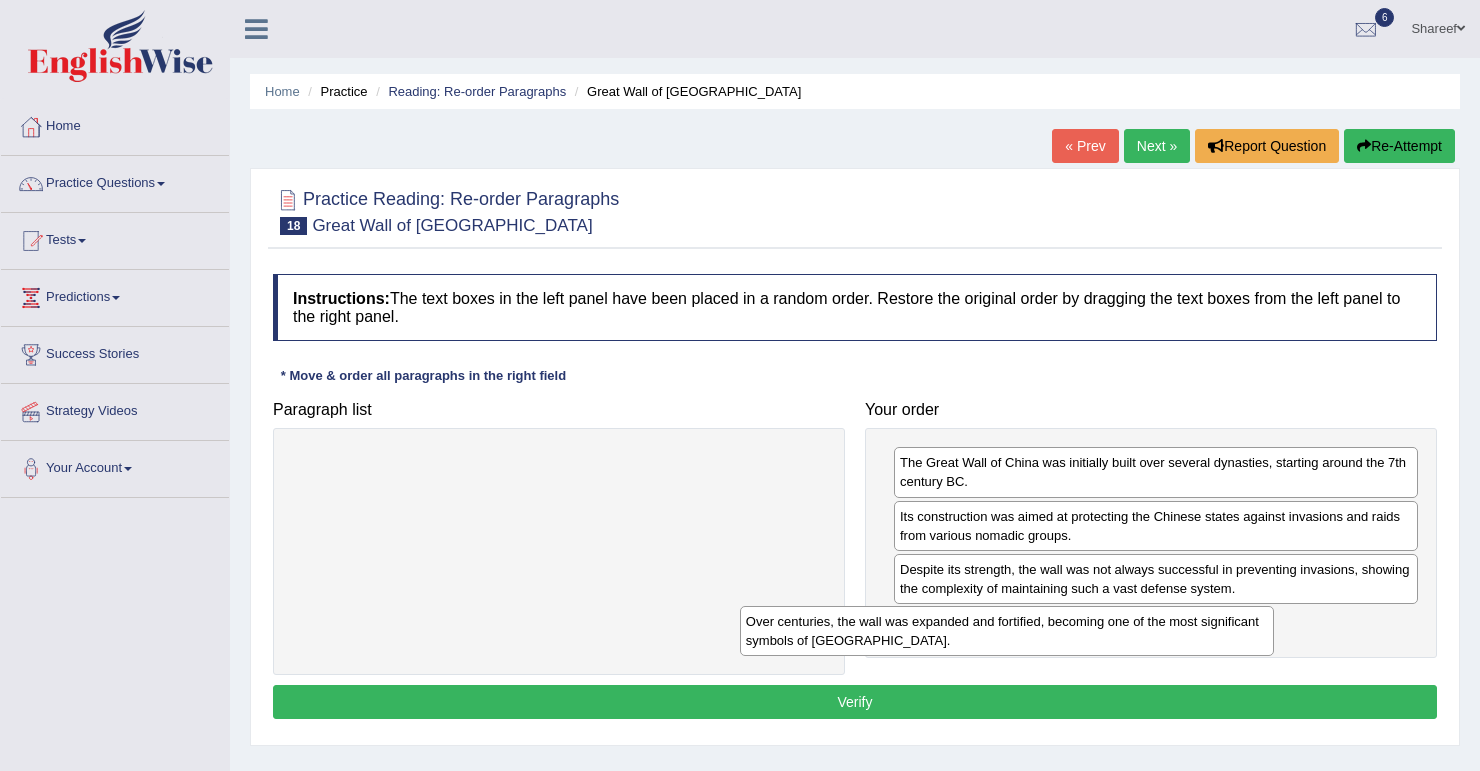 drag, startPoint x: 536, startPoint y: 480, endPoint x: 1020, endPoint y: 652, distance: 513.65356 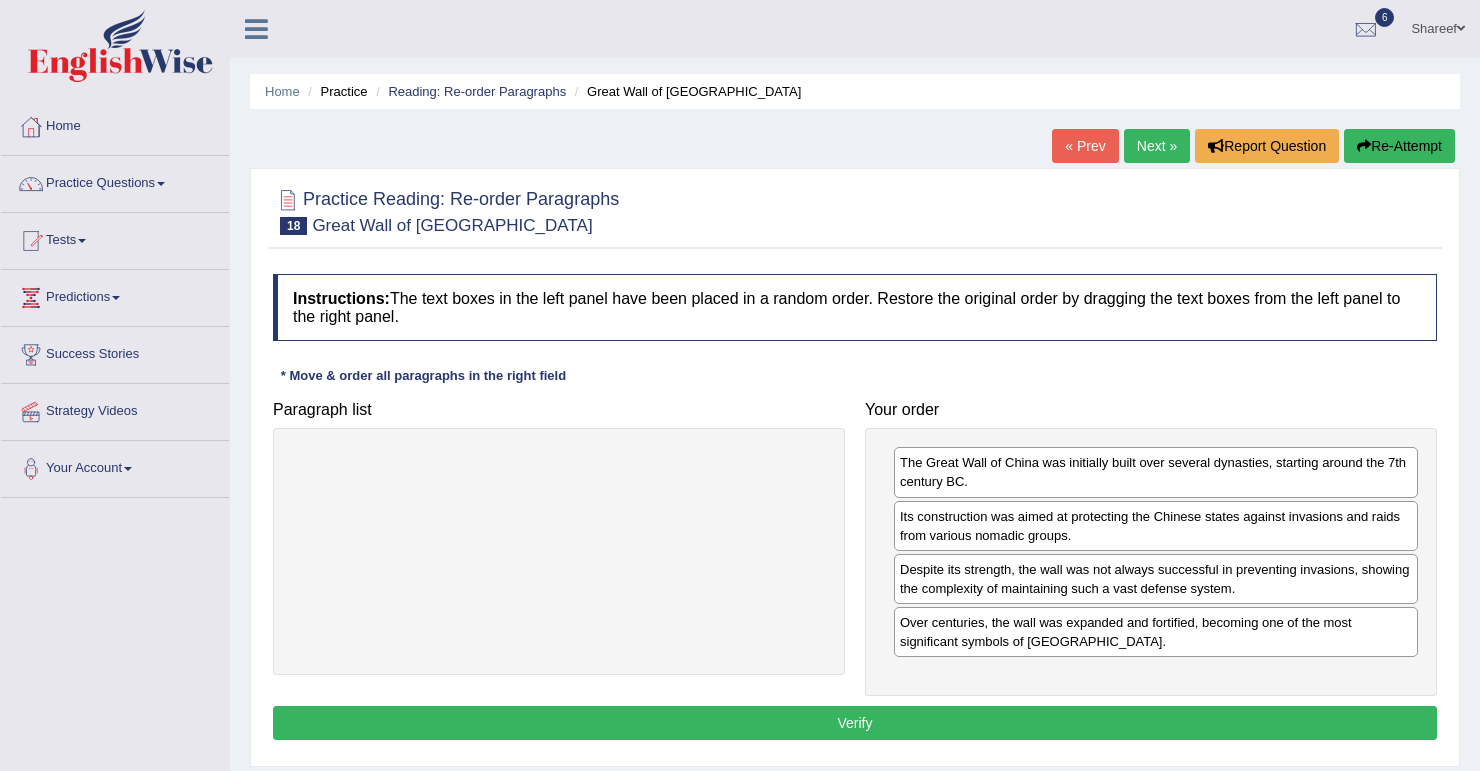 click on "Verify" at bounding box center [855, 723] 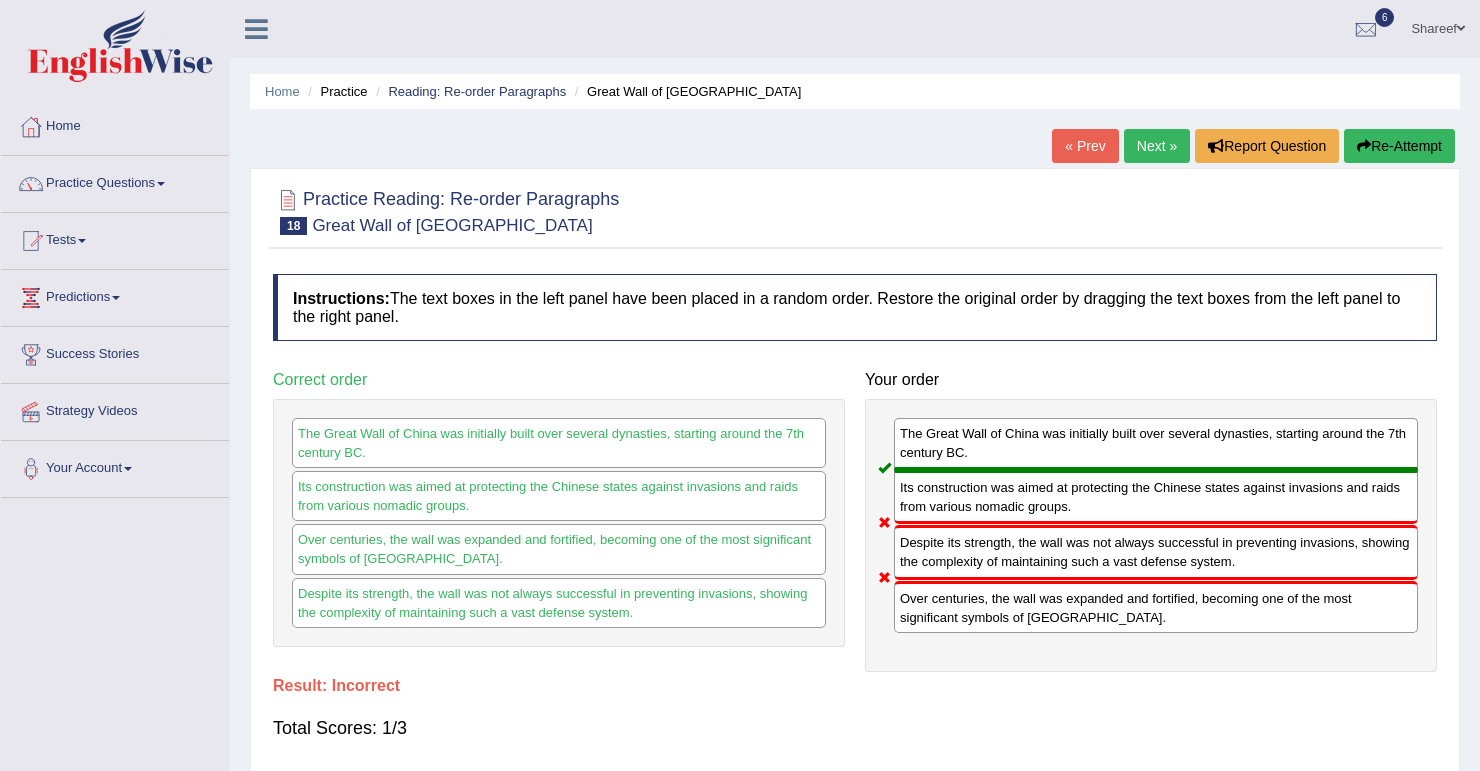 click on "Next »" at bounding box center [1157, 146] 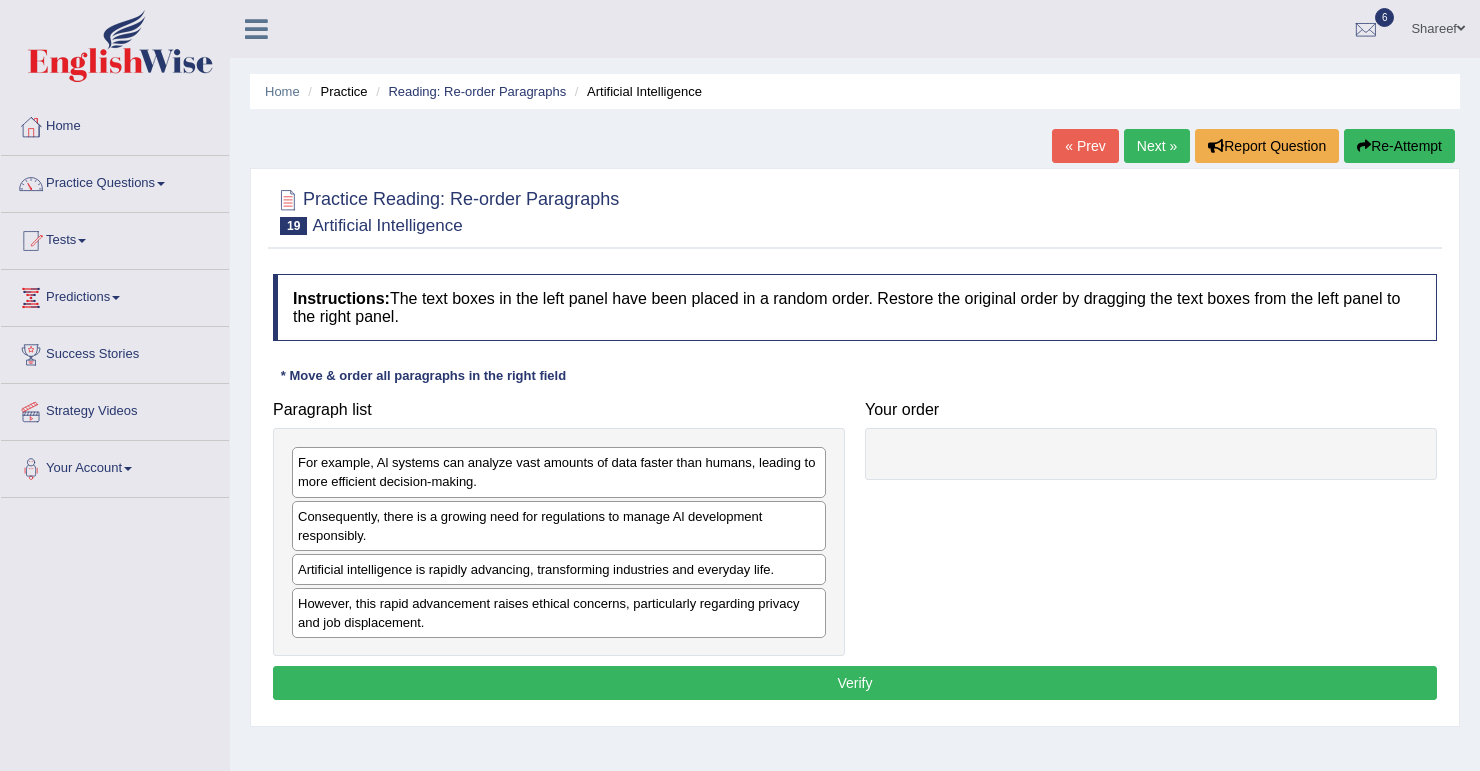 scroll, scrollTop: 0, scrollLeft: 0, axis: both 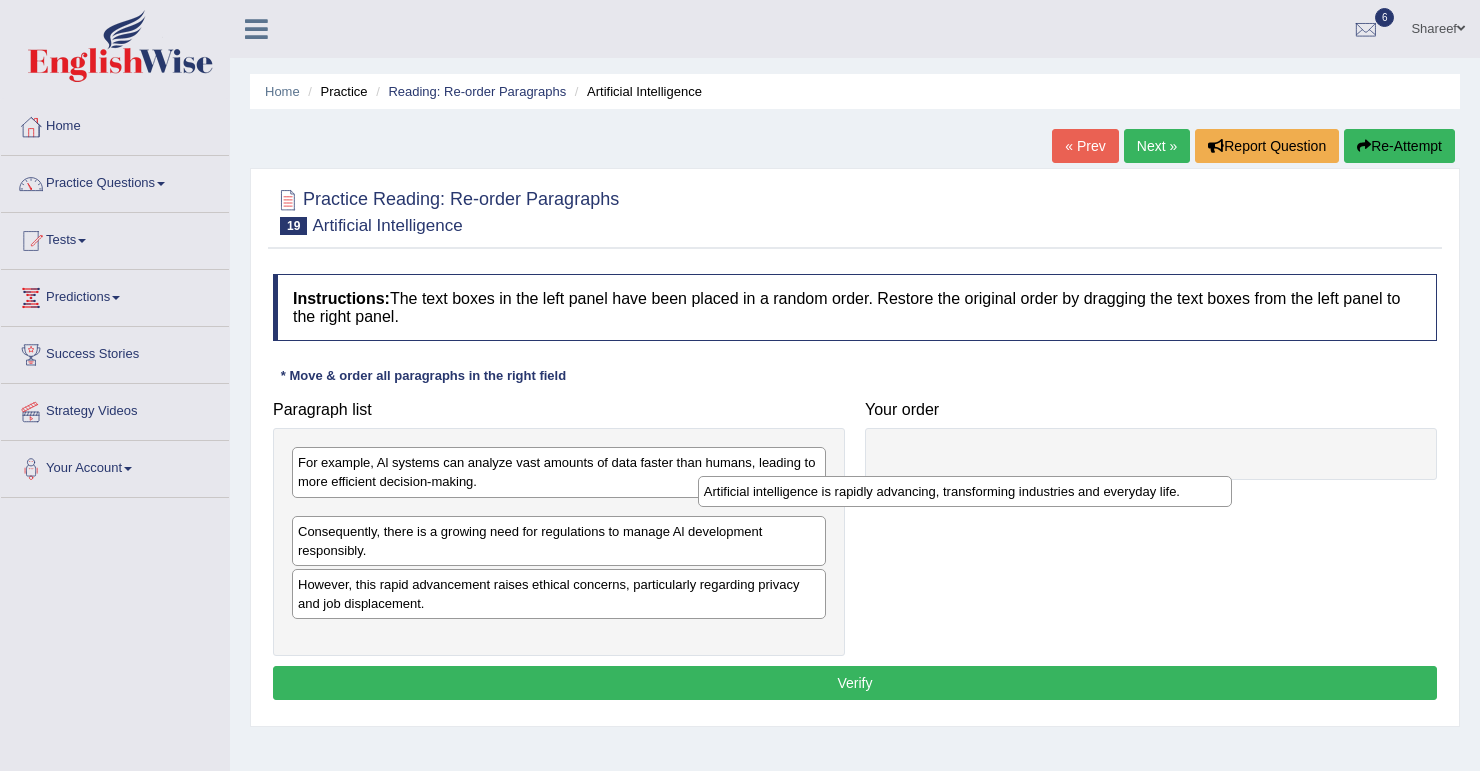 drag, startPoint x: 370, startPoint y: 571, endPoint x: 776, endPoint y: 494, distance: 413.2372 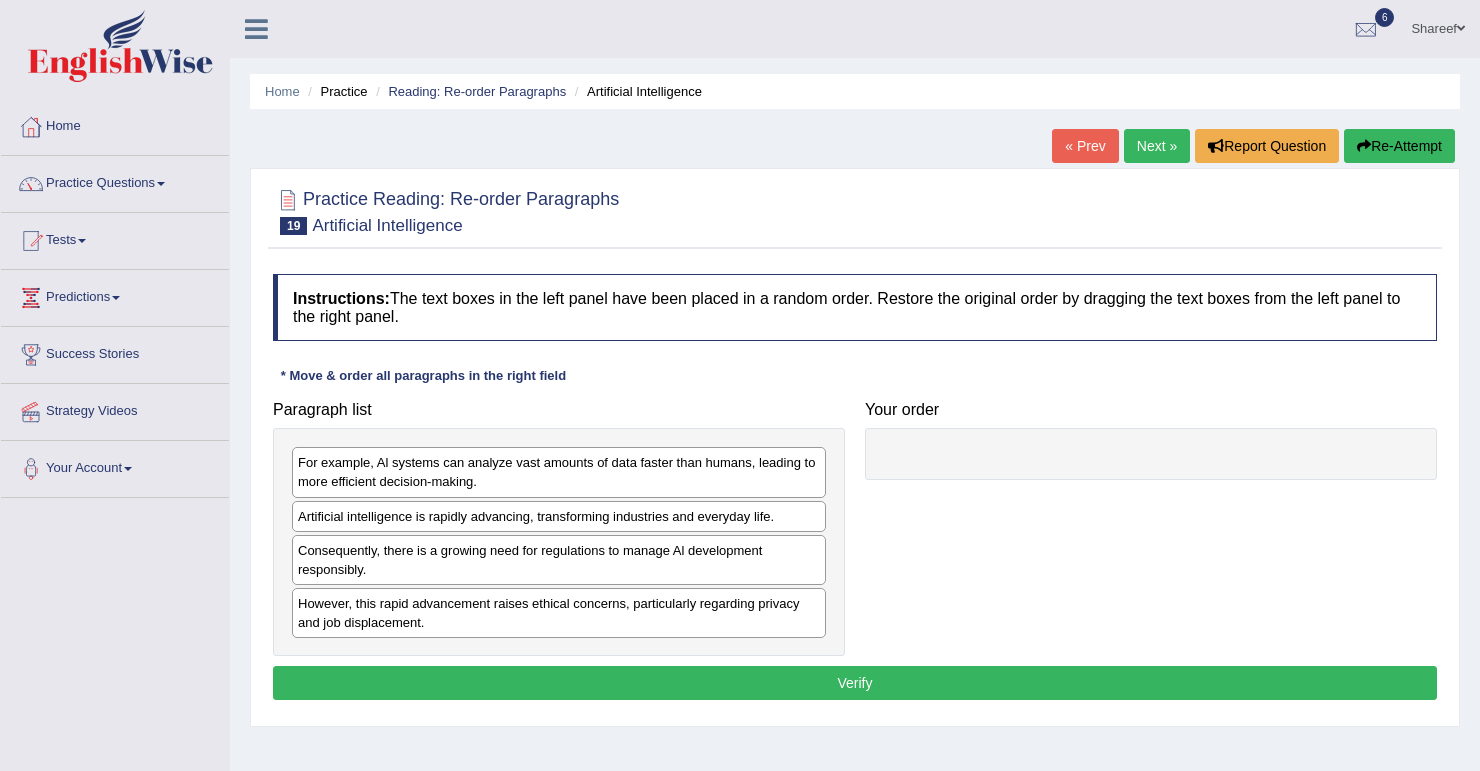 click on "Artificial intelligence is rapidly advancing, transforming industries and everyday life." at bounding box center [559, 516] 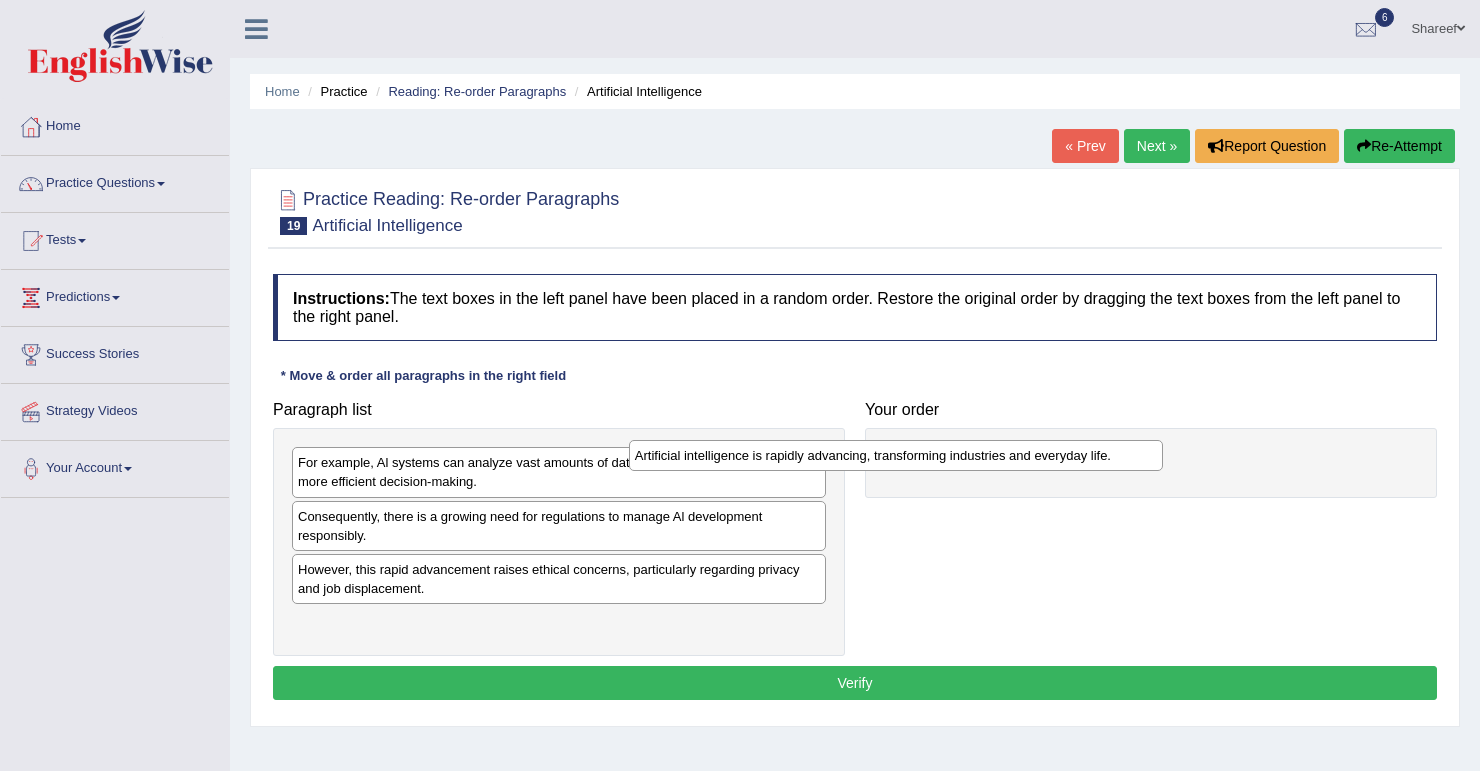 drag, startPoint x: 681, startPoint y: 517, endPoint x: 1045, endPoint y: 448, distance: 370.48212 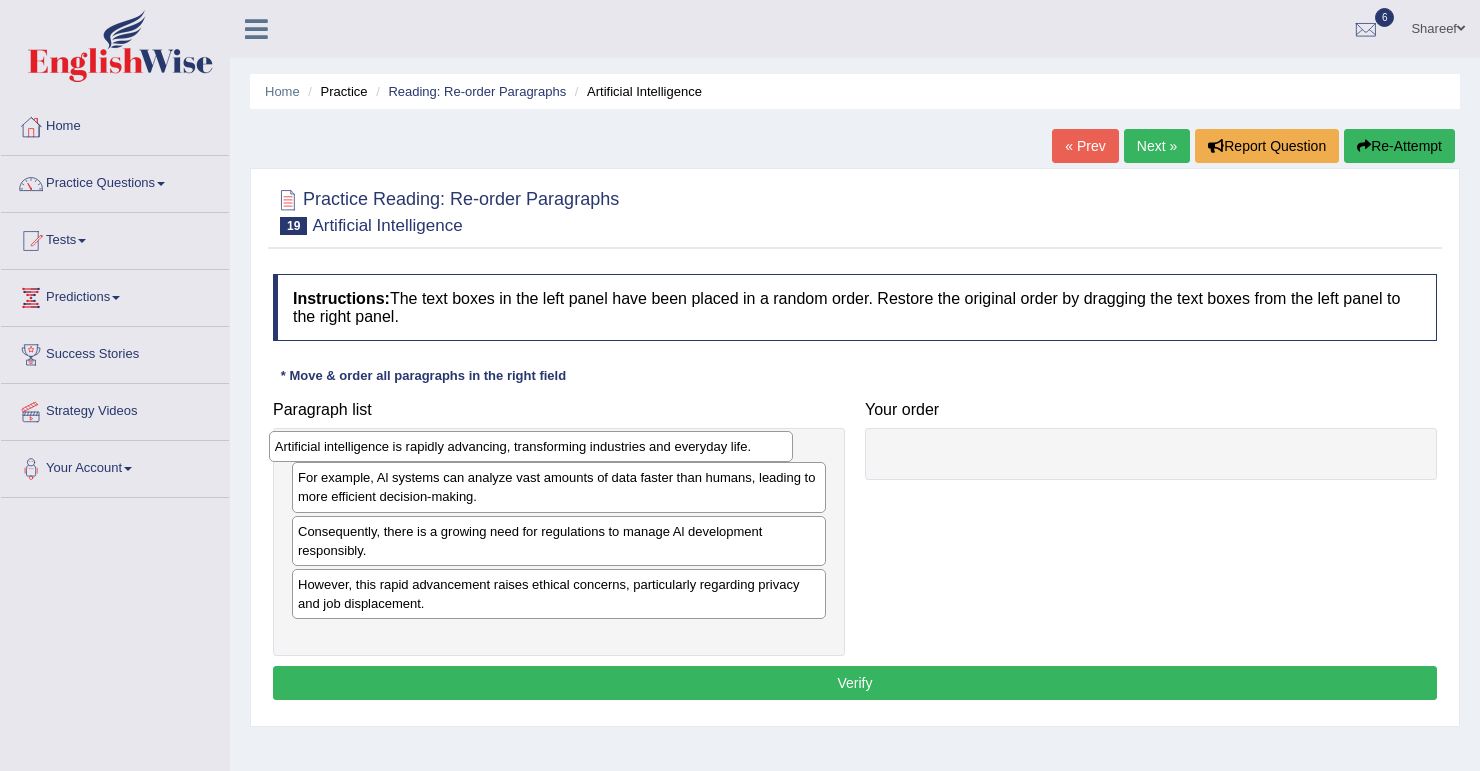 drag, startPoint x: 1019, startPoint y: 464, endPoint x: 394, endPoint y: 448, distance: 625.2048 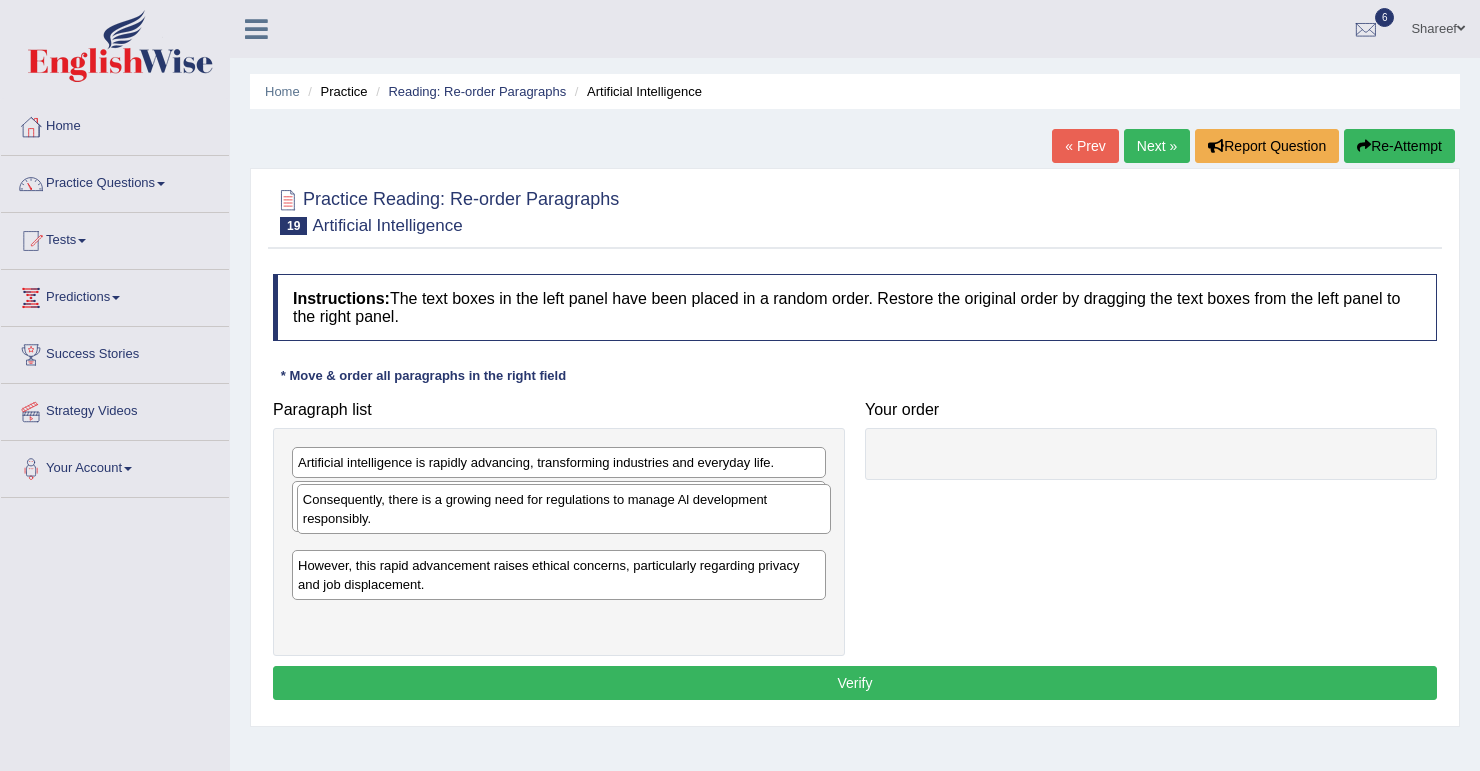 drag, startPoint x: 483, startPoint y: 574, endPoint x: 488, endPoint y: 520, distance: 54.230988 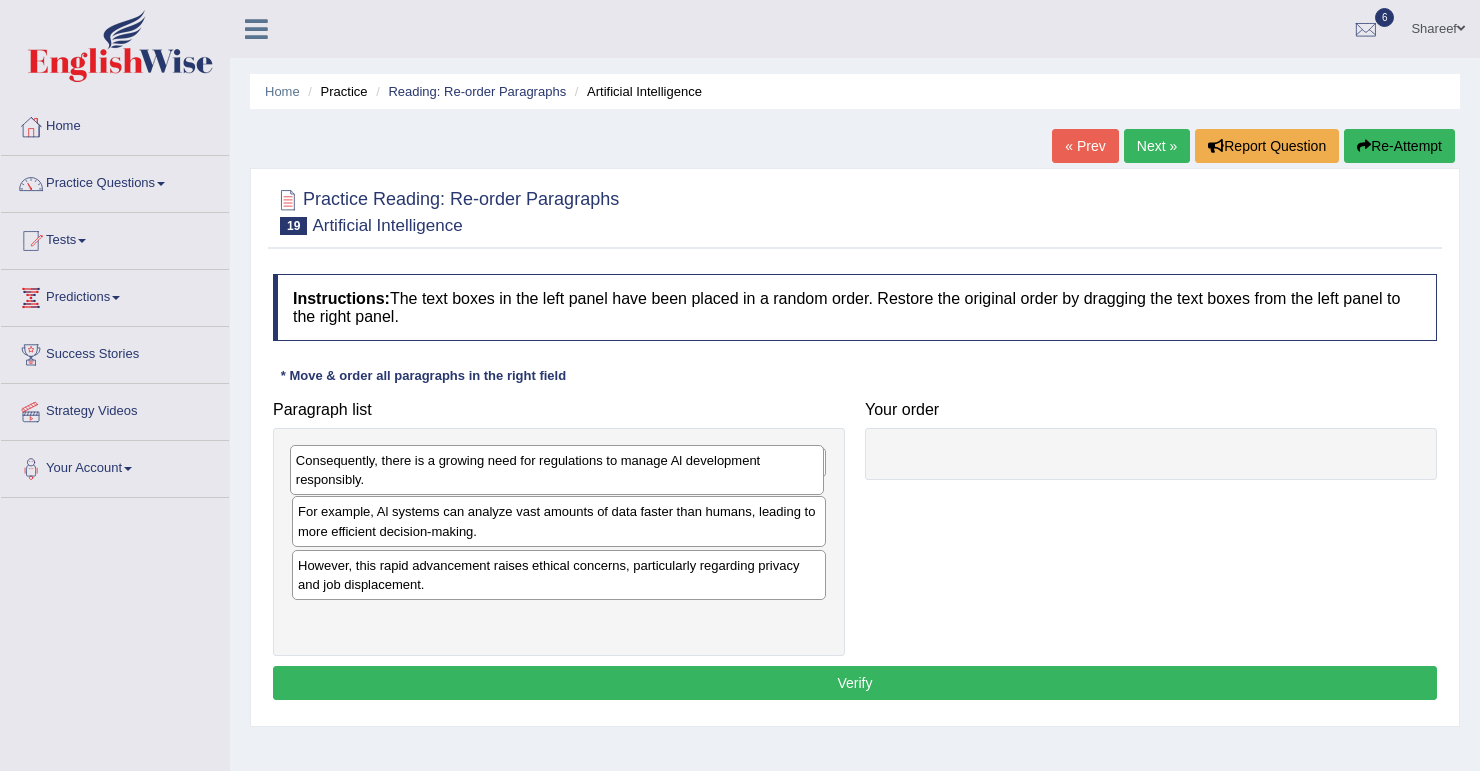 drag, startPoint x: 495, startPoint y: 530, endPoint x: 493, endPoint y: 465, distance: 65.03076 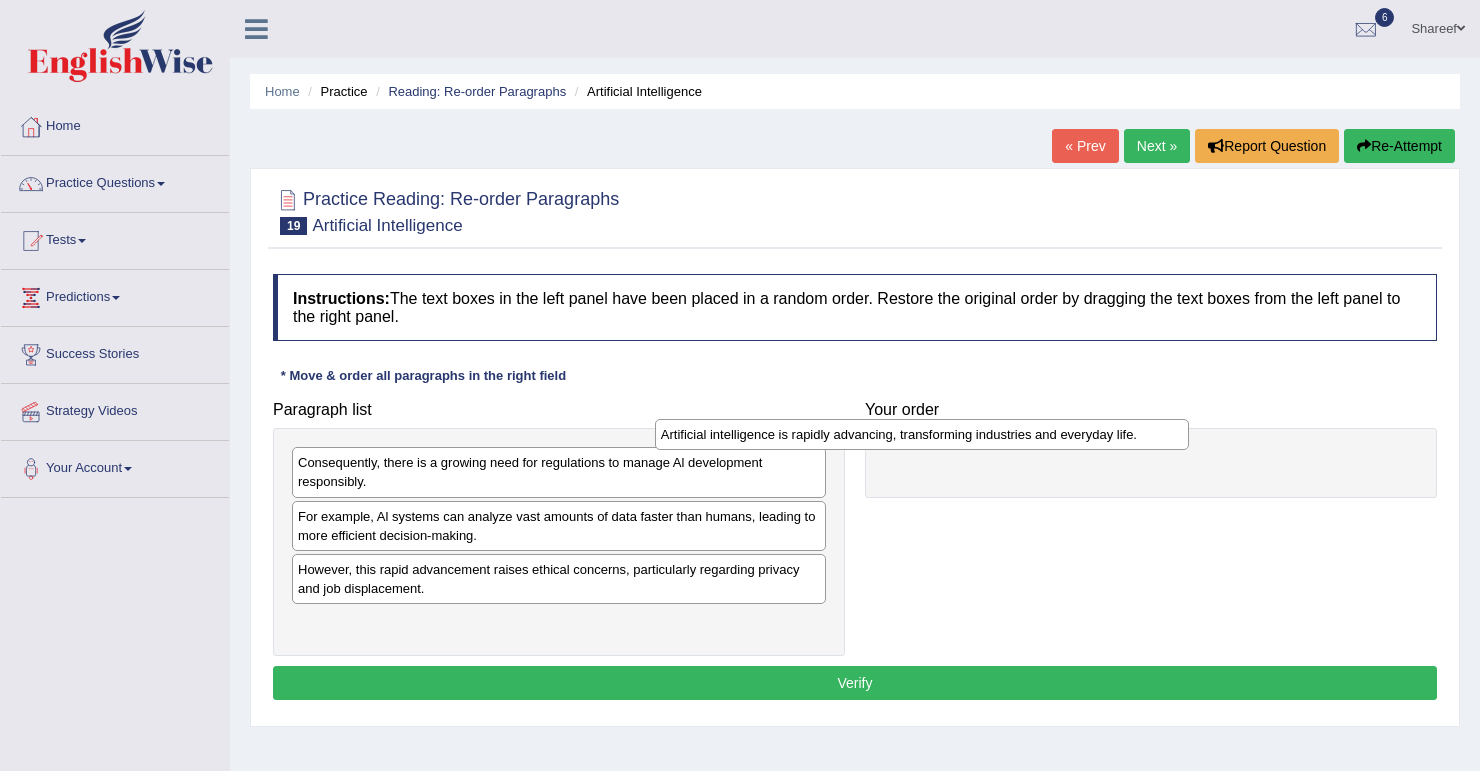 drag, startPoint x: 663, startPoint y: 464, endPoint x: 1027, endPoint y: 436, distance: 365.07535 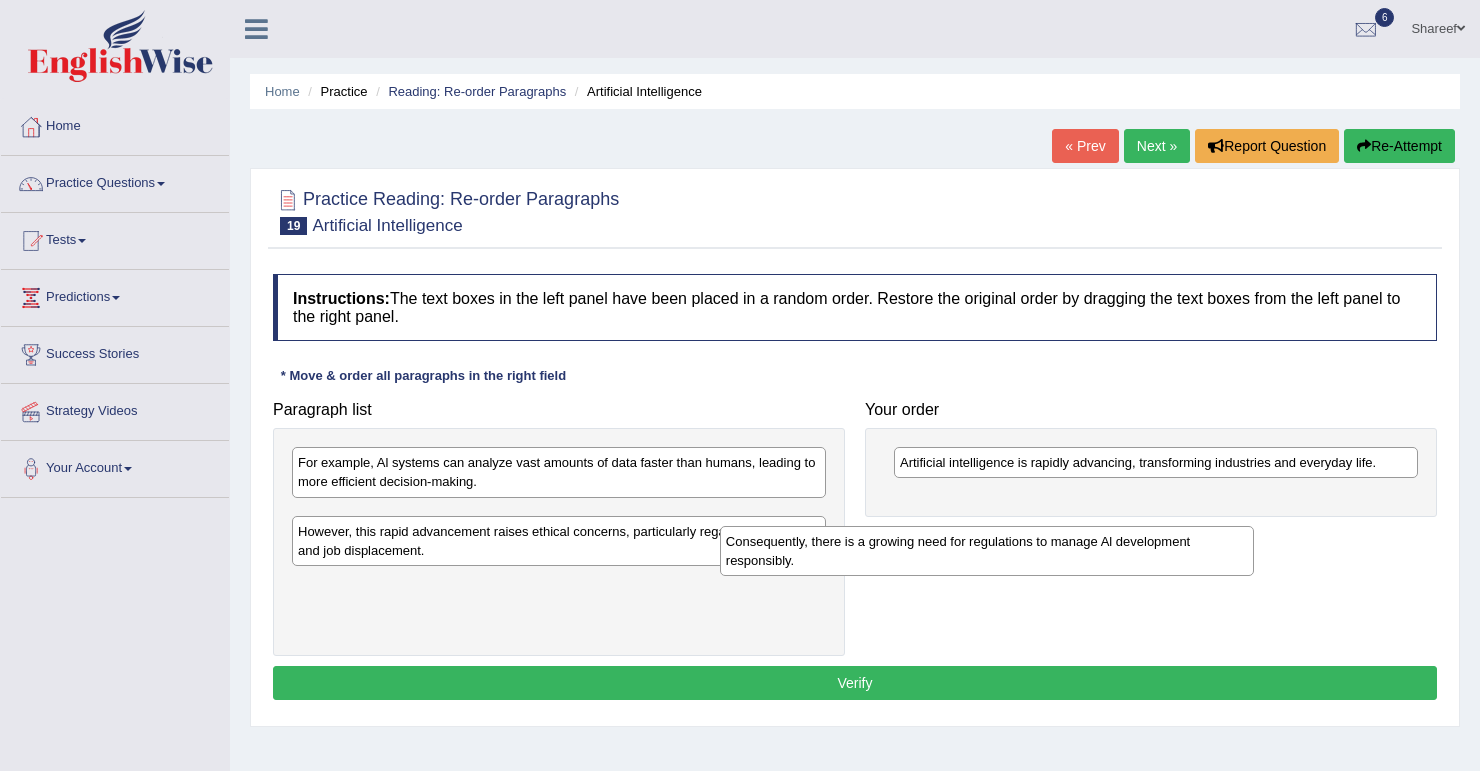 drag, startPoint x: 548, startPoint y: 466, endPoint x: 985, endPoint y: 535, distance: 442.41382 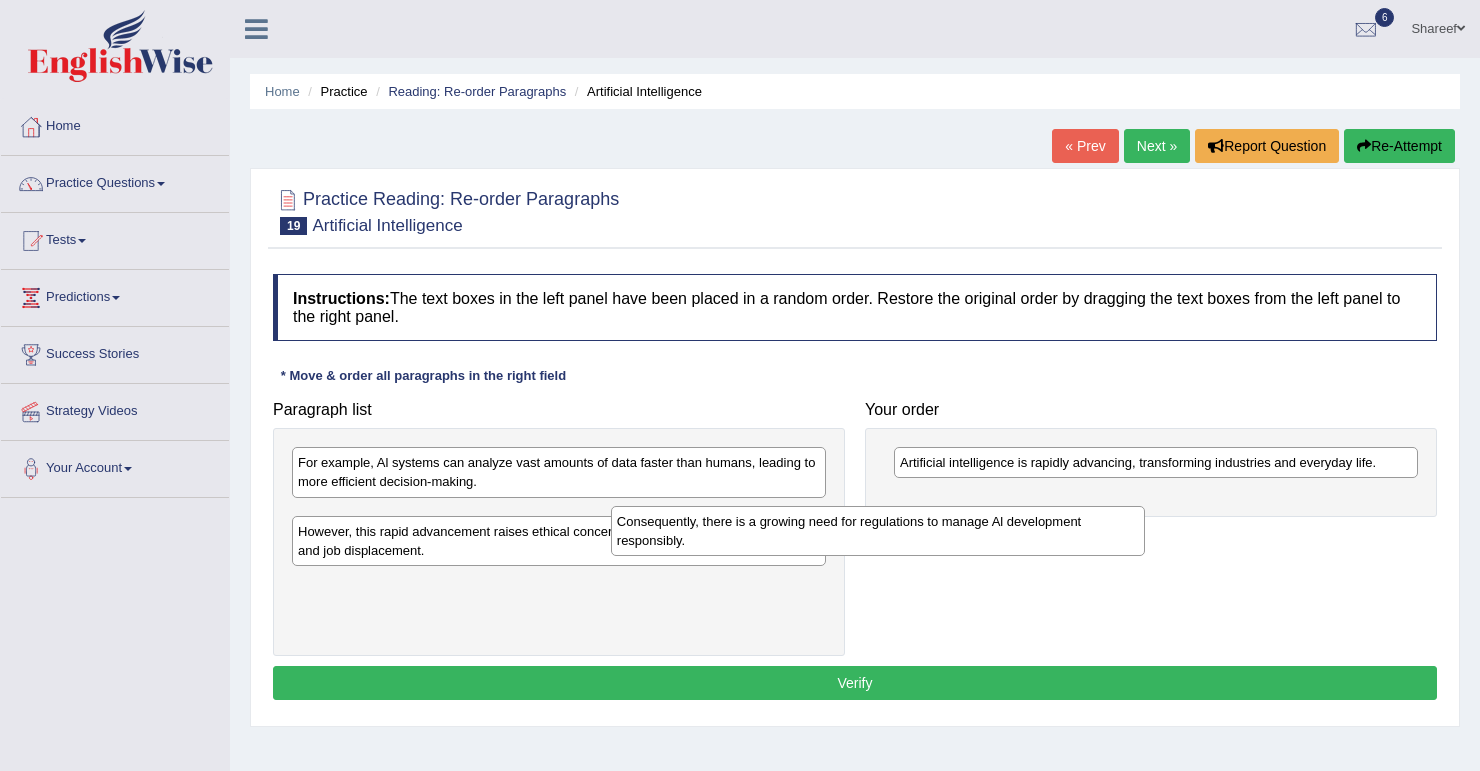 drag, startPoint x: 722, startPoint y: 508, endPoint x: 806, endPoint y: 483, distance: 87.64131 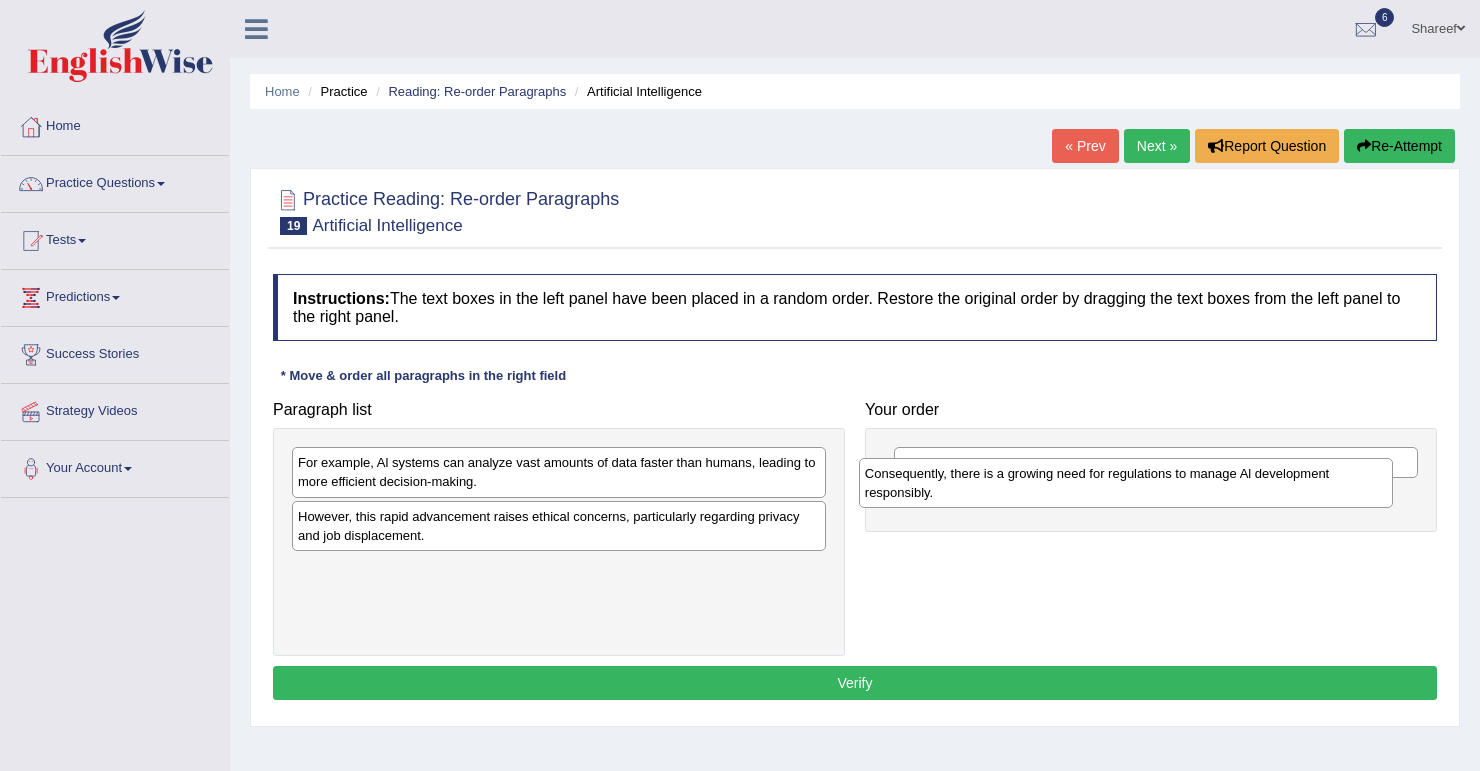 drag, startPoint x: 609, startPoint y: 515, endPoint x: 1176, endPoint y: 473, distance: 568.5534 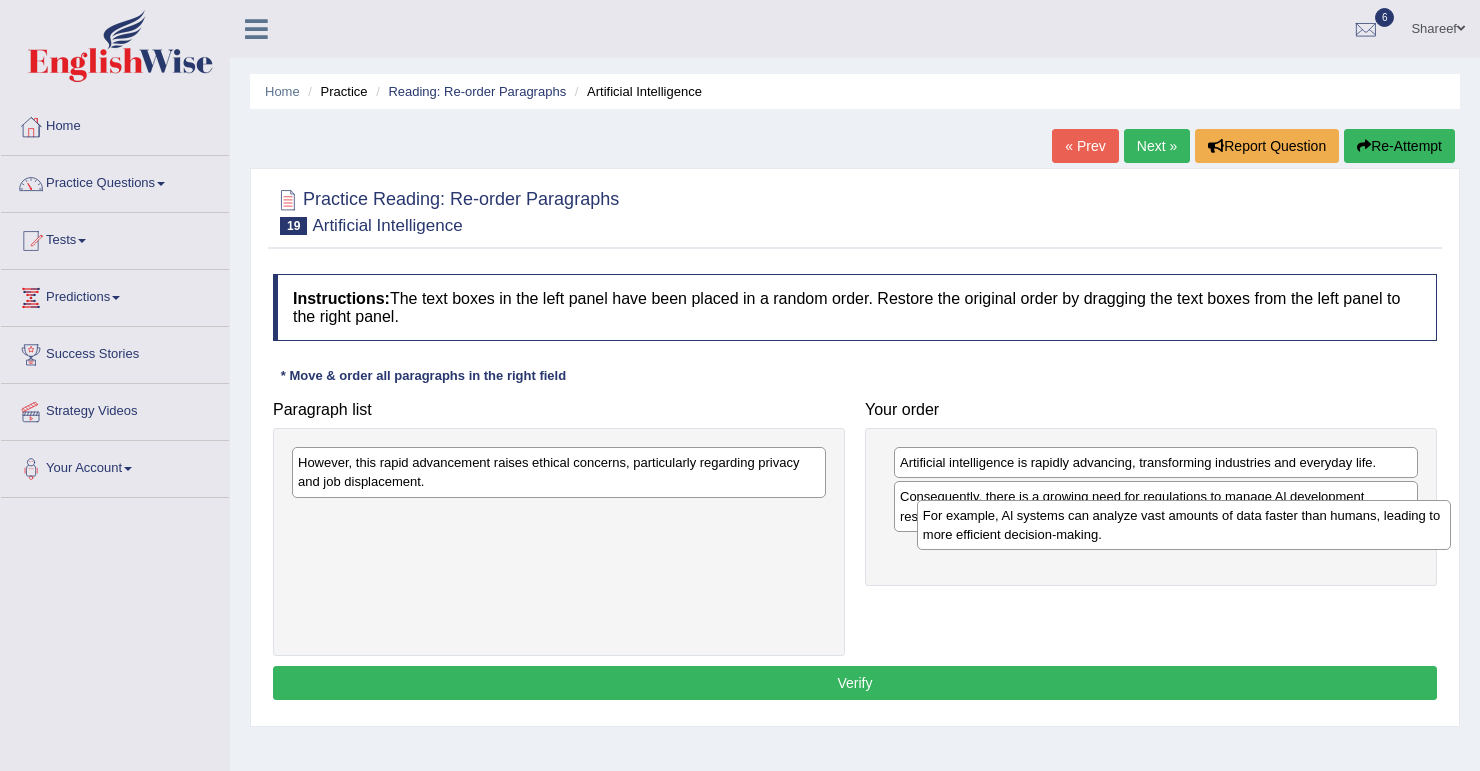 drag, startPoint x: 685, startPoint y: 469, endPoint x: 1307, endPoint y: 521, distance: 624.16986 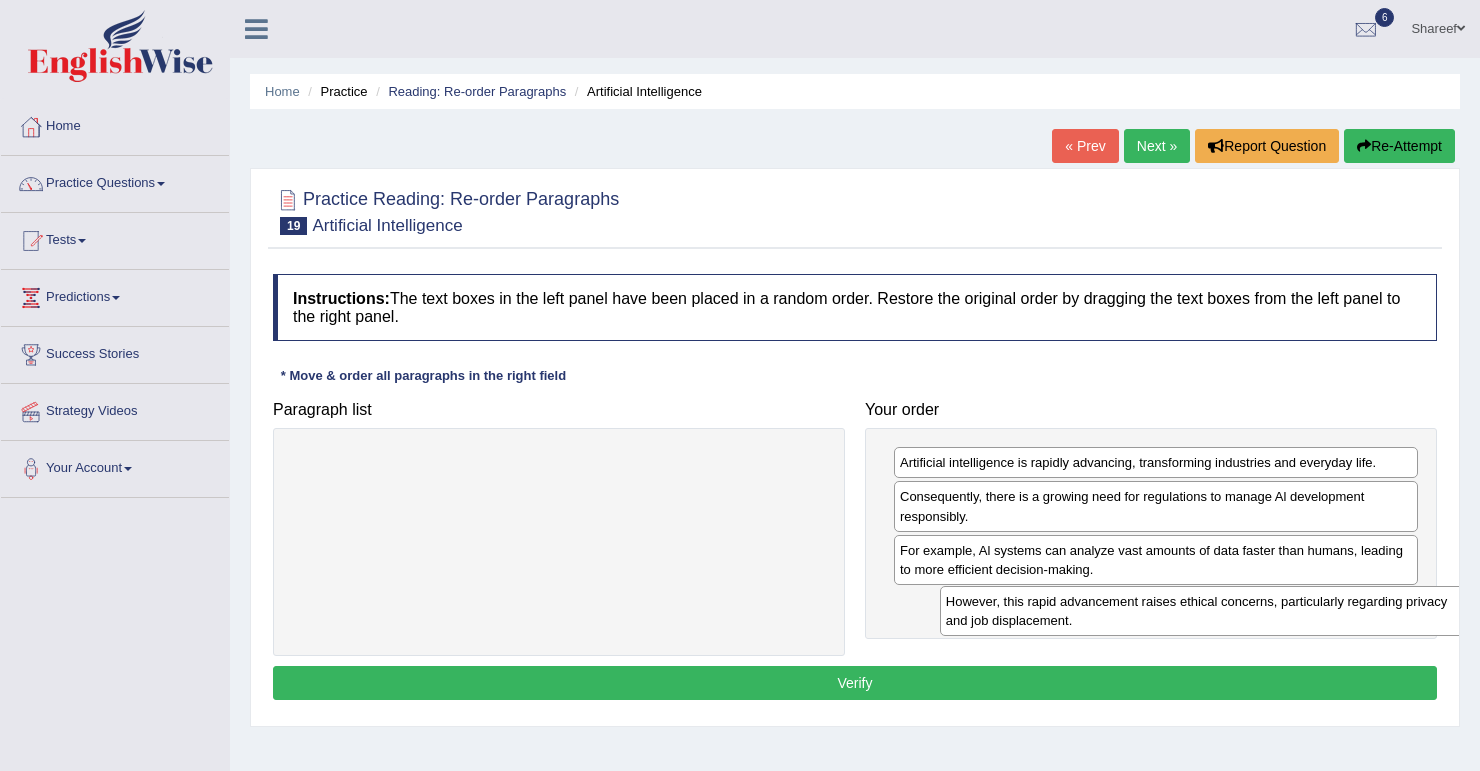drag, startPoint x: 762, startPoint y: 464, endPoint x: 1406, endPoint y: 598, distance: 657.7933 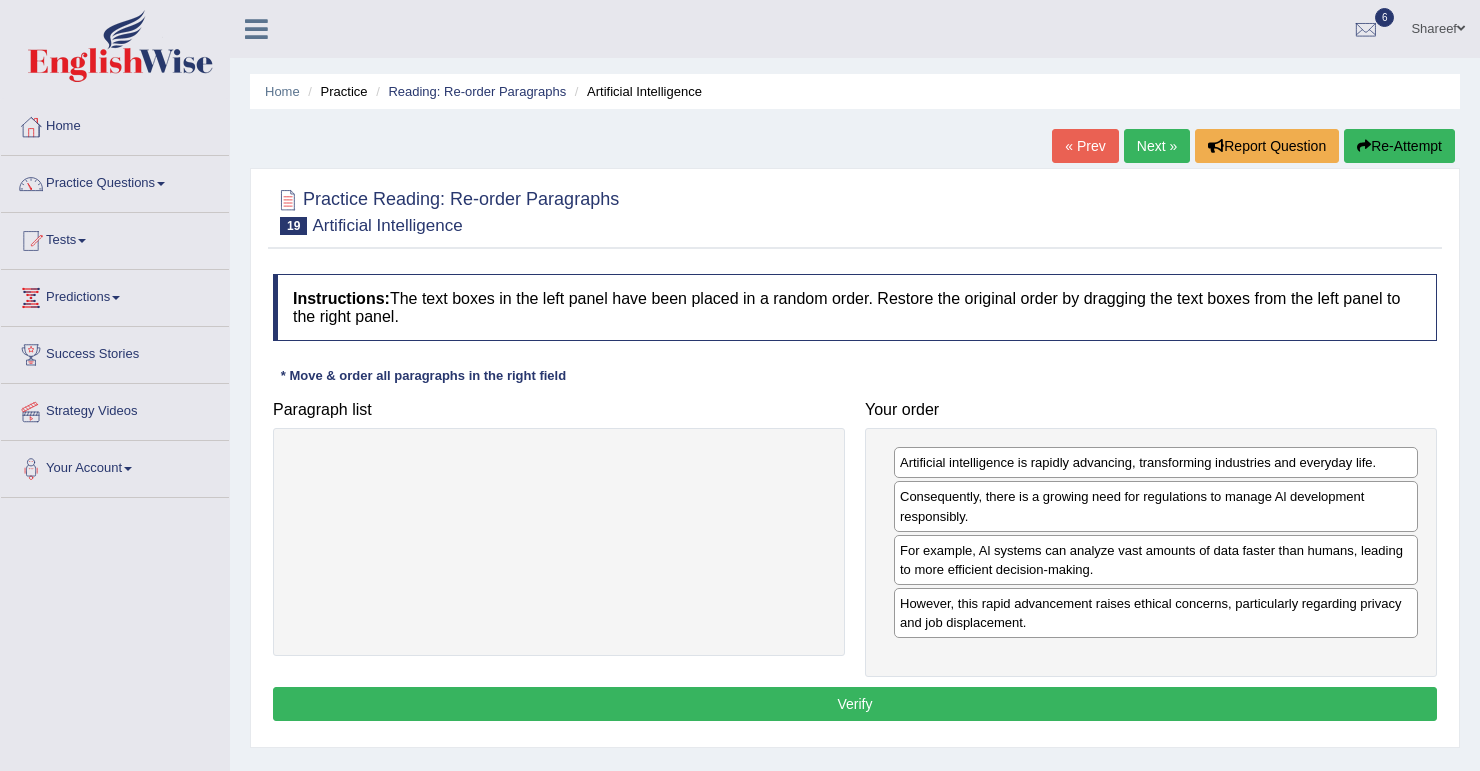 click on "Verify" at bounding box center (855, 704) 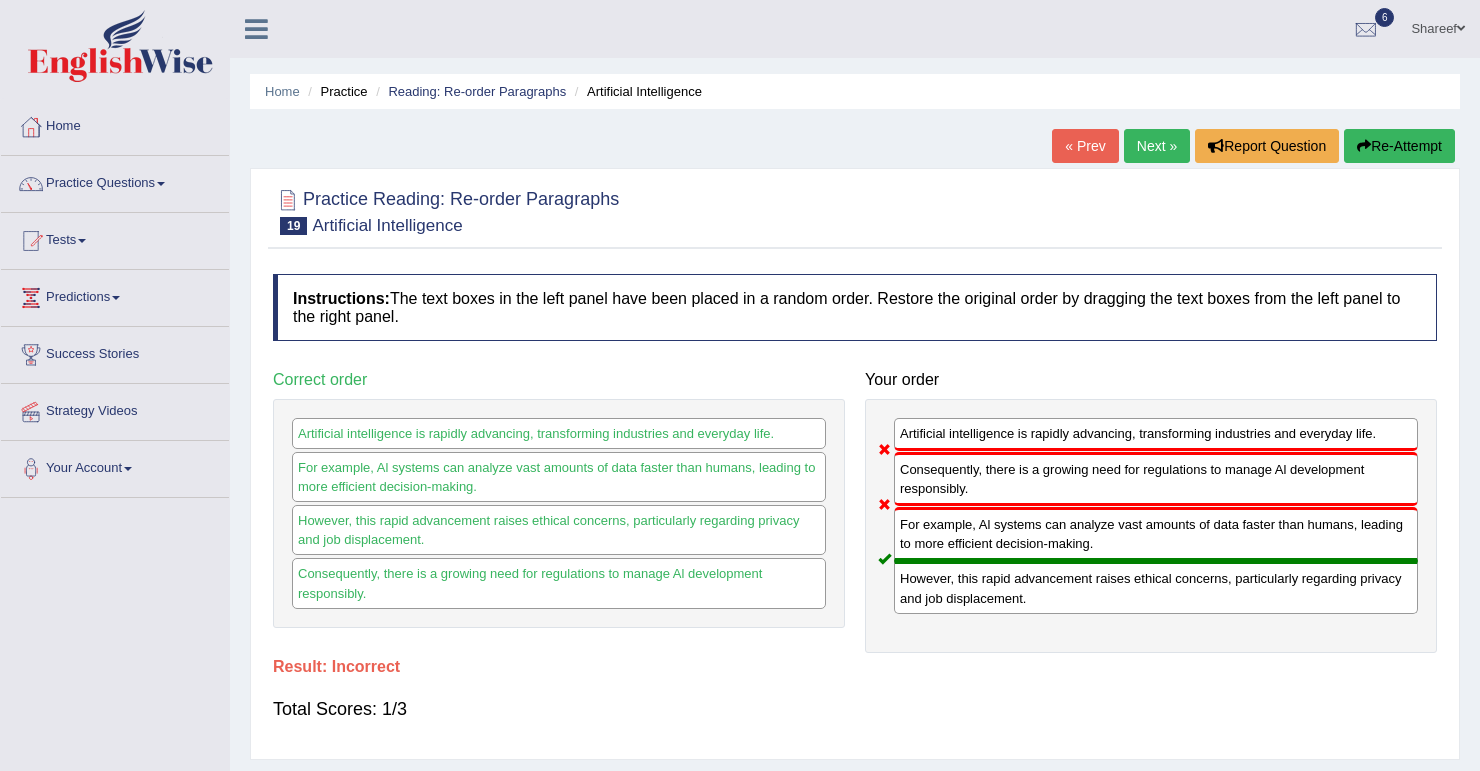 click on "Next »" at bounding box center [1157, 146] 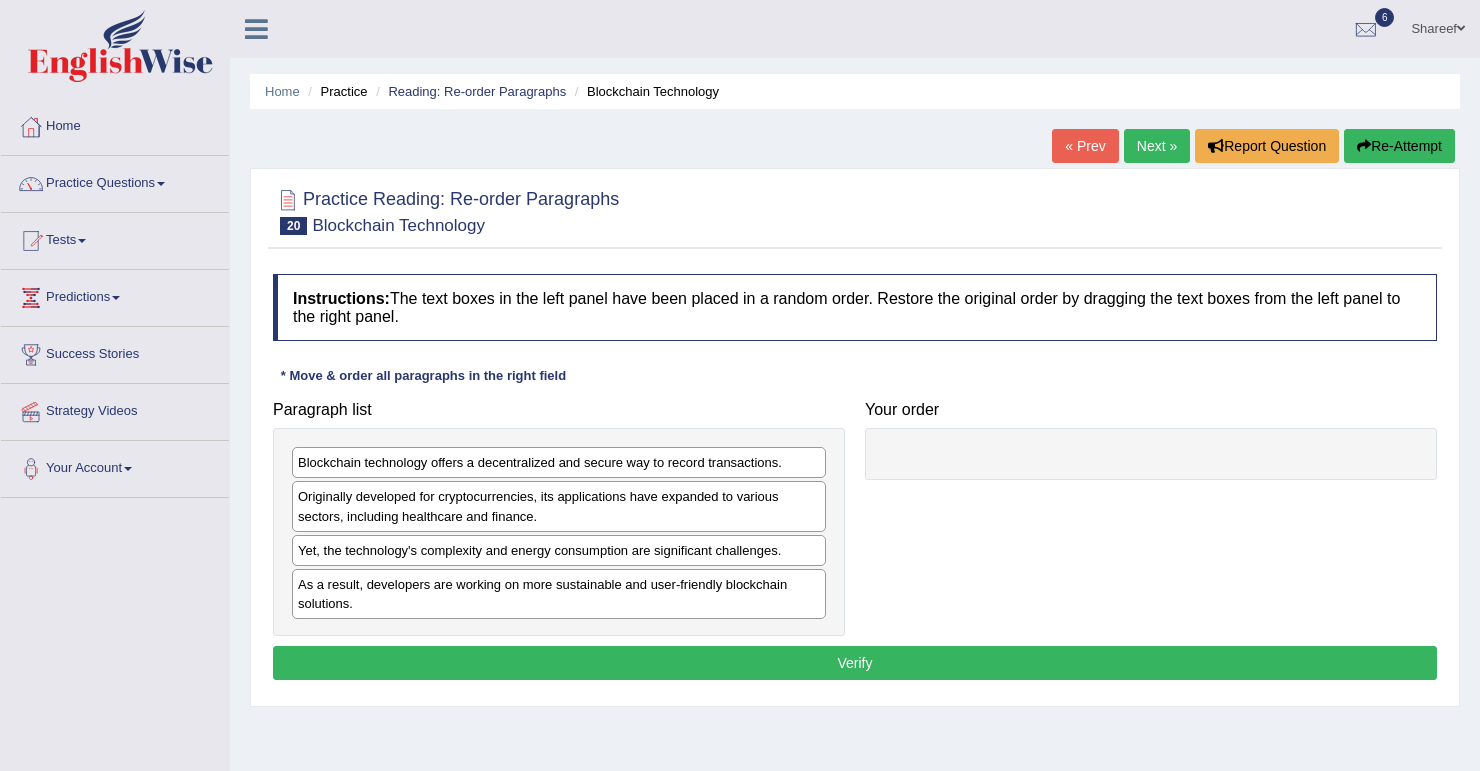 scroll, scrollTop: 0, scrollLeft: 0, axis: both 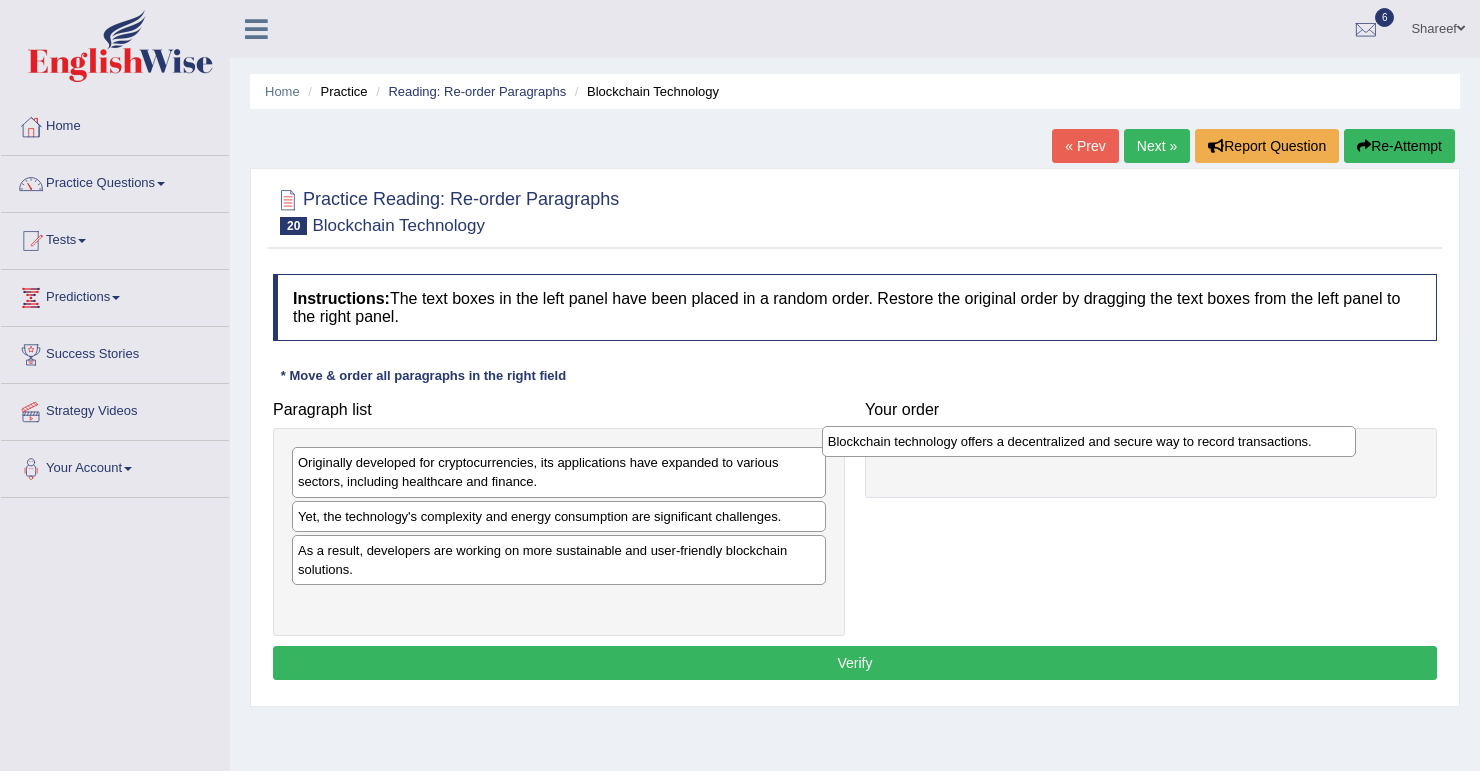 drag, startPoint x: 412, startPoint y: 466, endPoint x: 942, endPoint y: 445, distance: 530.4159 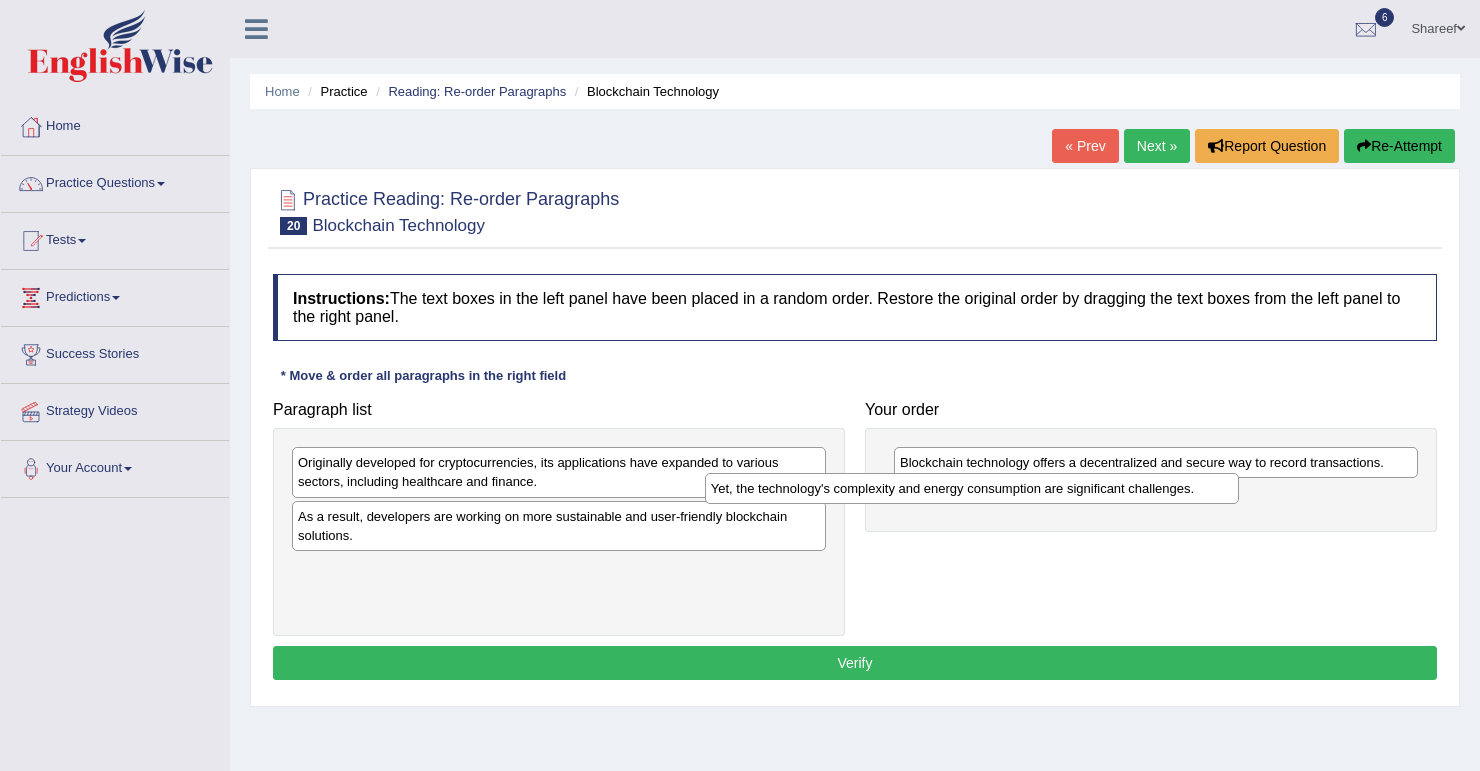 drag, startPoint x: 486, startPoint y: 519, endPoint x: 909, endPoint y: 491, distance: 423.9257 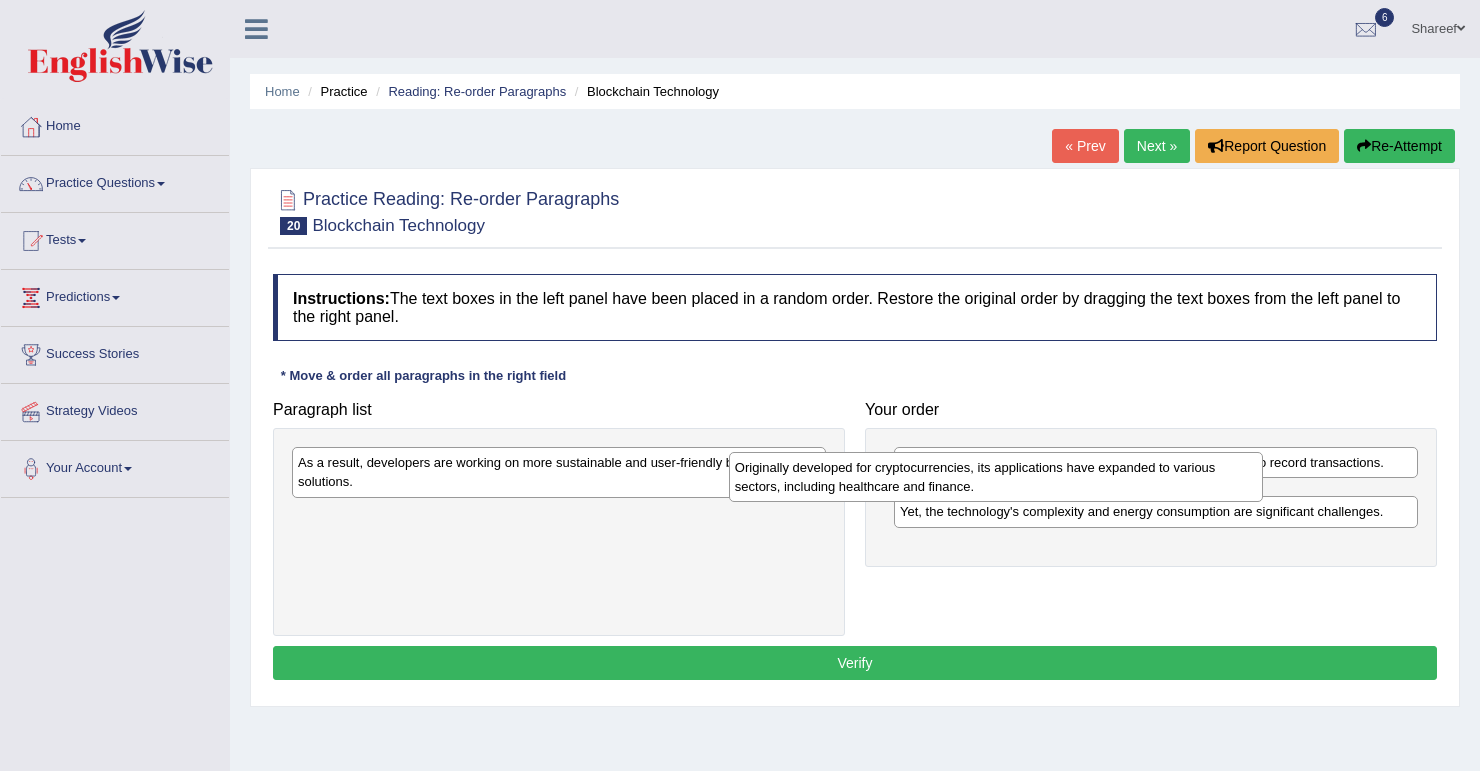 drag, startPoint x: 472, startPoint y: 483, endPoint x: 909, endPoint y: 488, distance: 437.0286 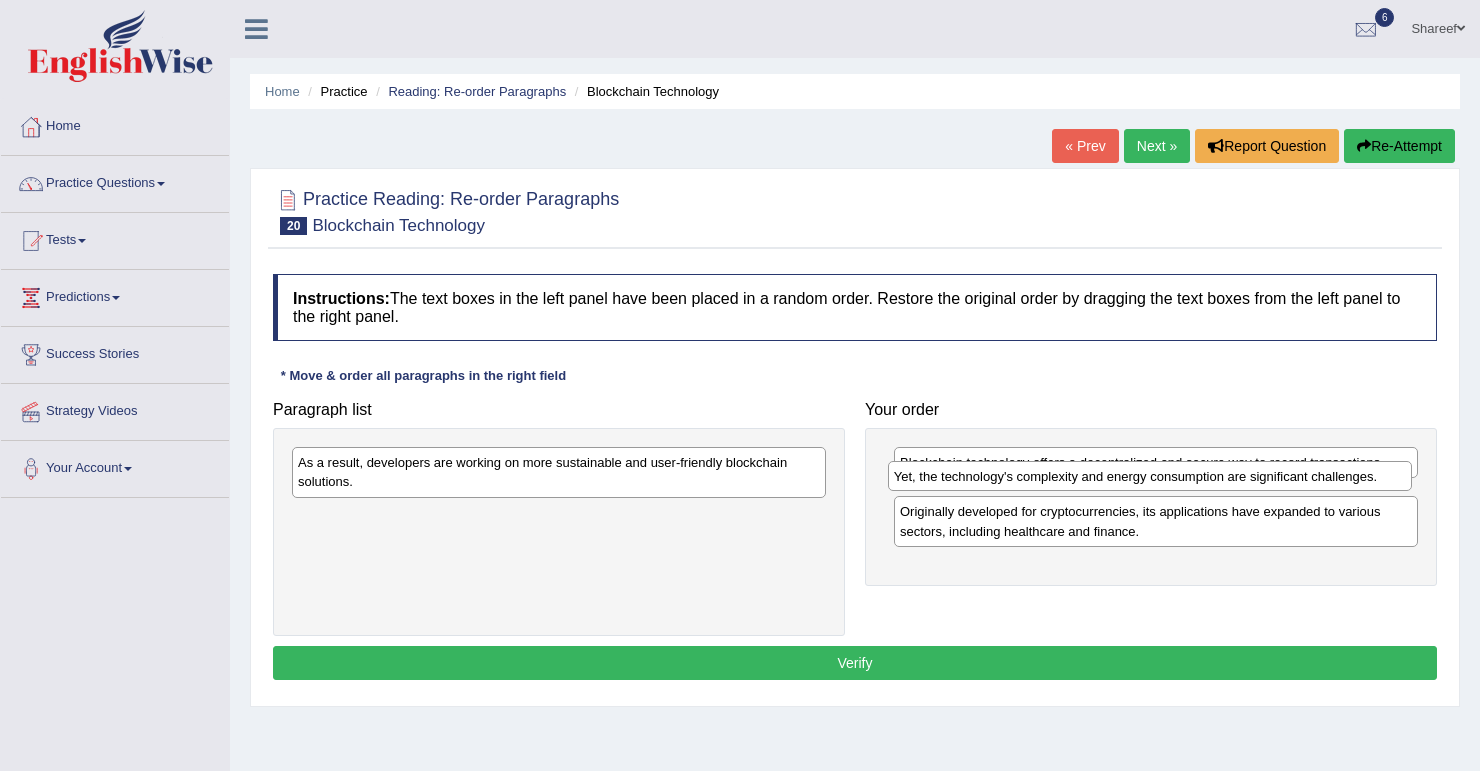 drag, startPoint x: 1024, startPoint y: 556, endPoint x: 1018, endPoint y: 483, distance: 73.24616 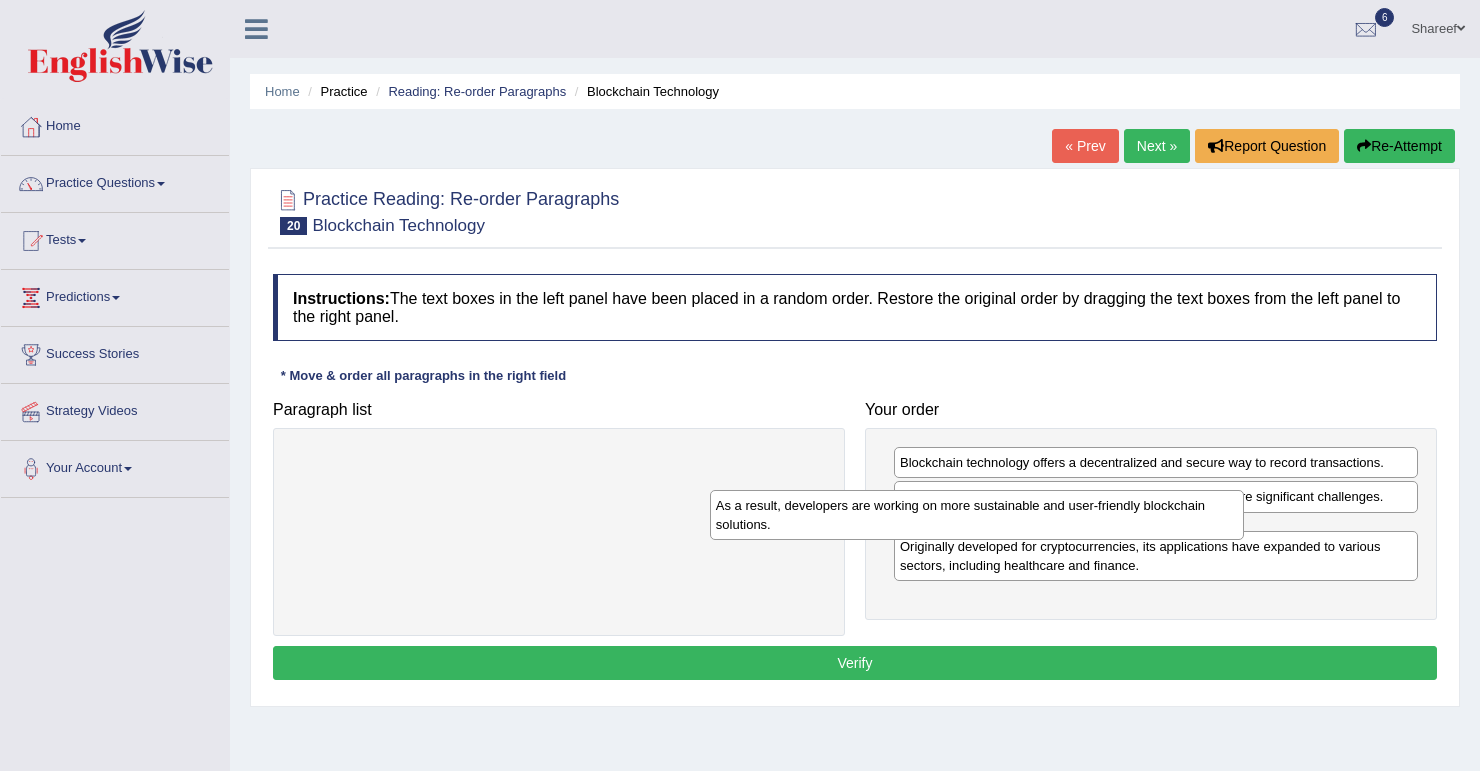 drag, startPoint x: 745, startPoint y: 477, endPoint x: 1163, endPoint y: 520, distance: 420.2059 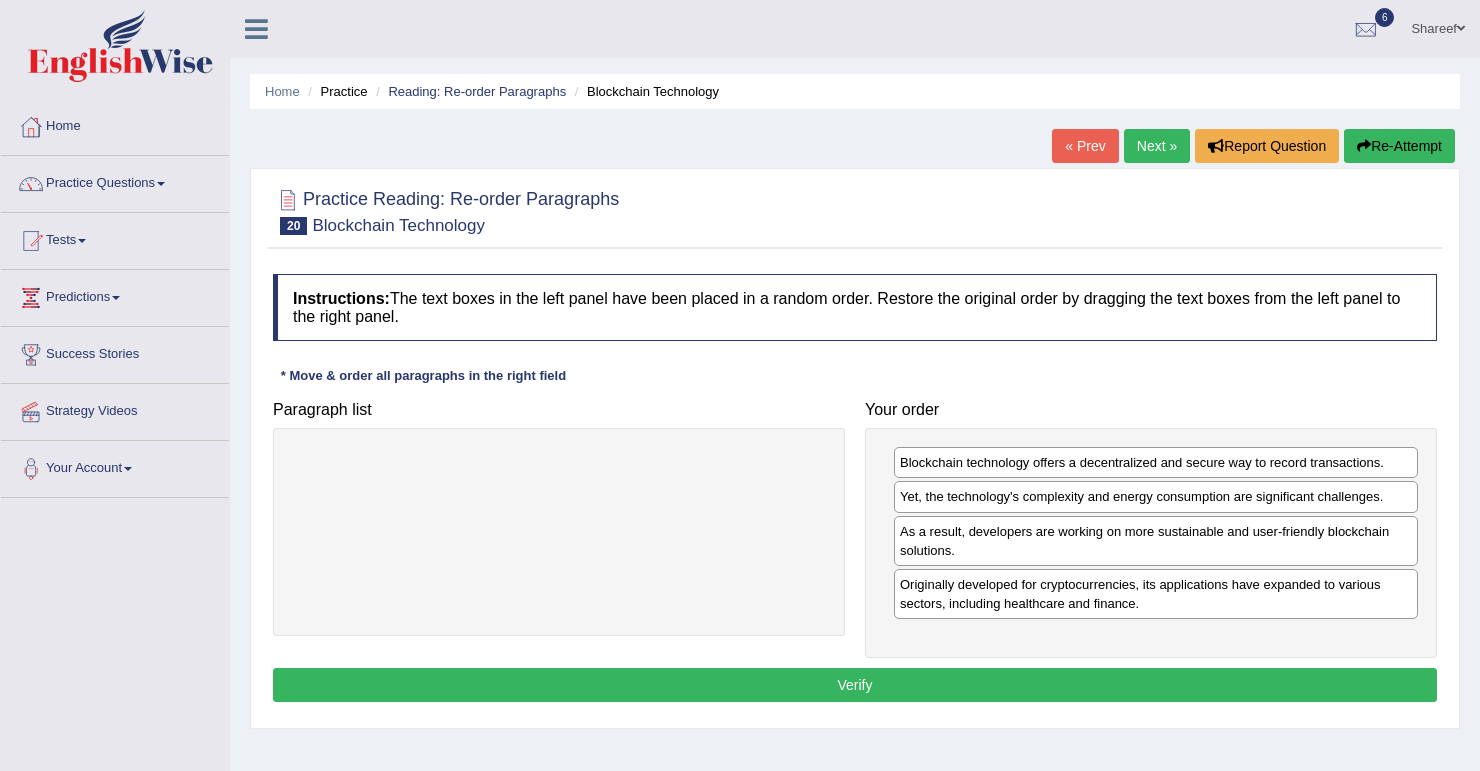click on "Verify" at bounding box center [855, 685] 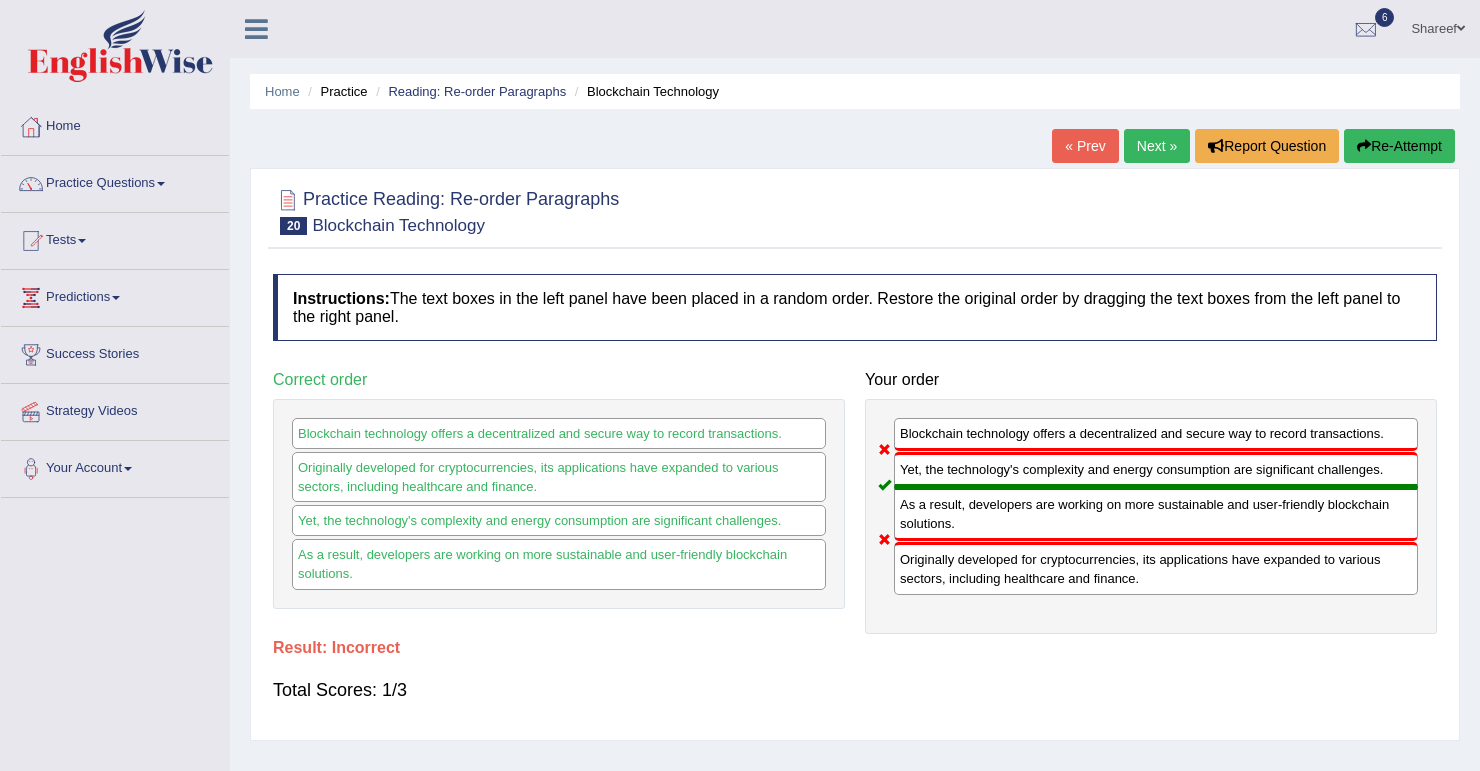 click on "Re-Attempt" at bounding box center (1399, 146) 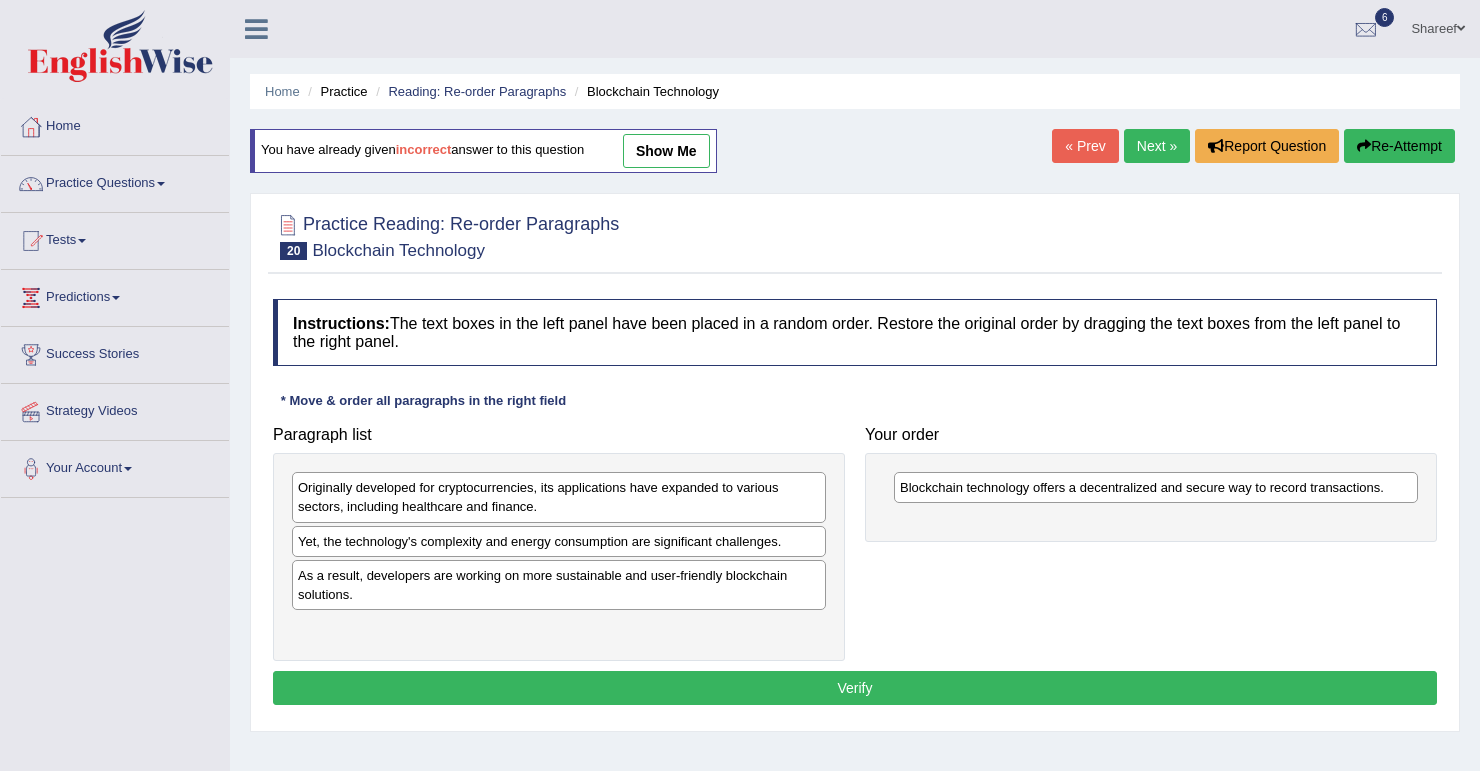scroll, scrollTop: 0, scrollLeft: 0, axis: both 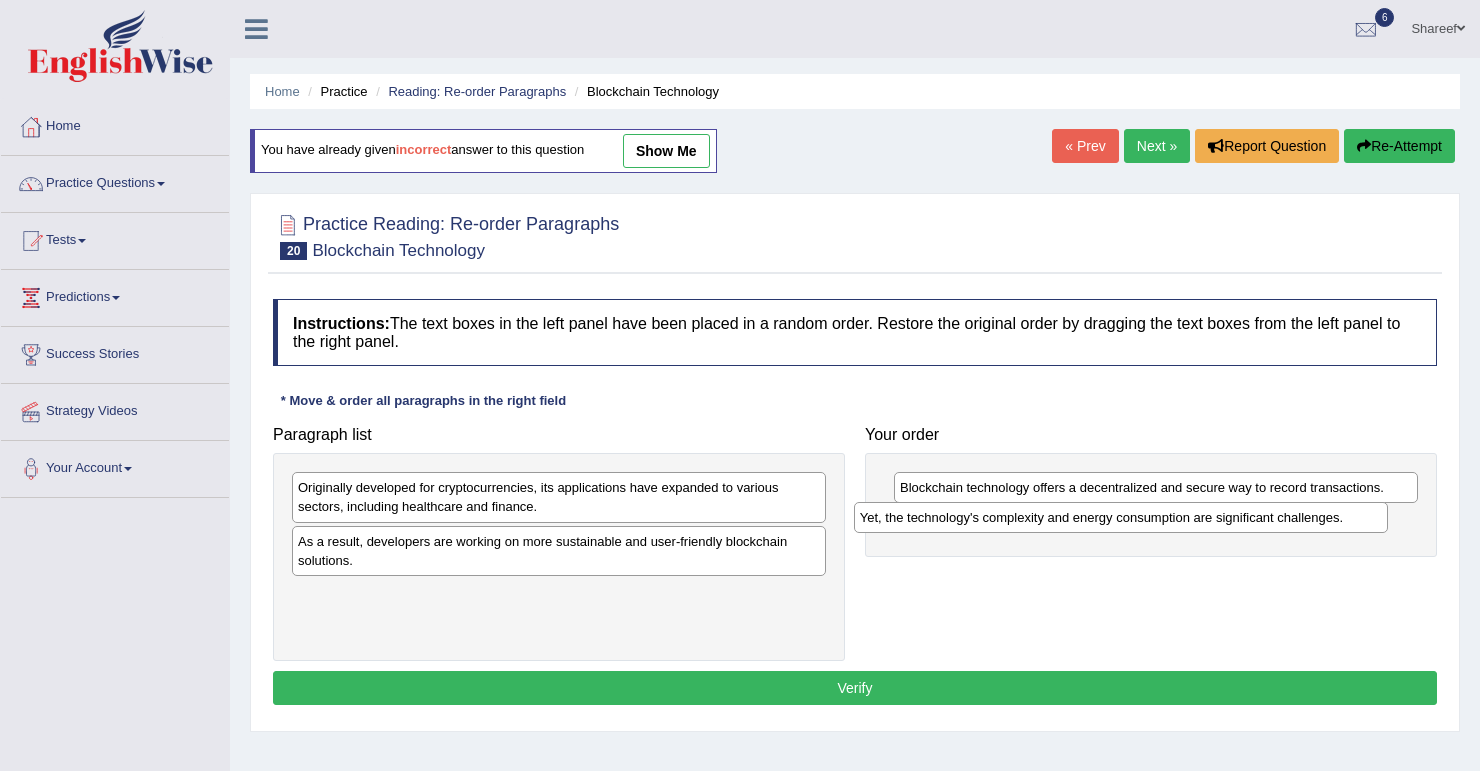 drag, startPoint x: 446, startPoint y: 545, endPoint x: 633, endPoint y: 549, distance: 187.04277 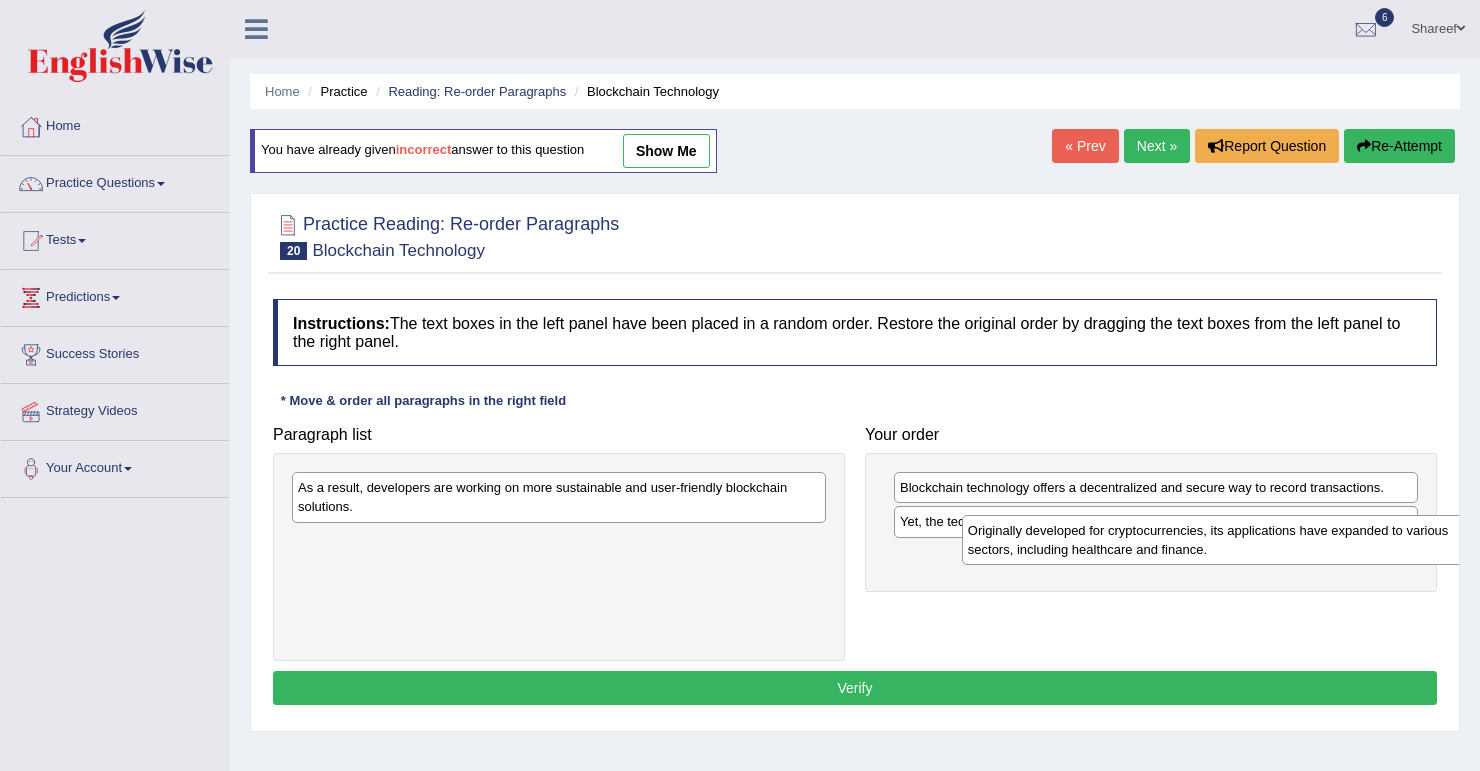 drag, startPoint x: 446, startPoint y: 501, endPoint x: 1116, endPoint y: 544, distance: 671.3784 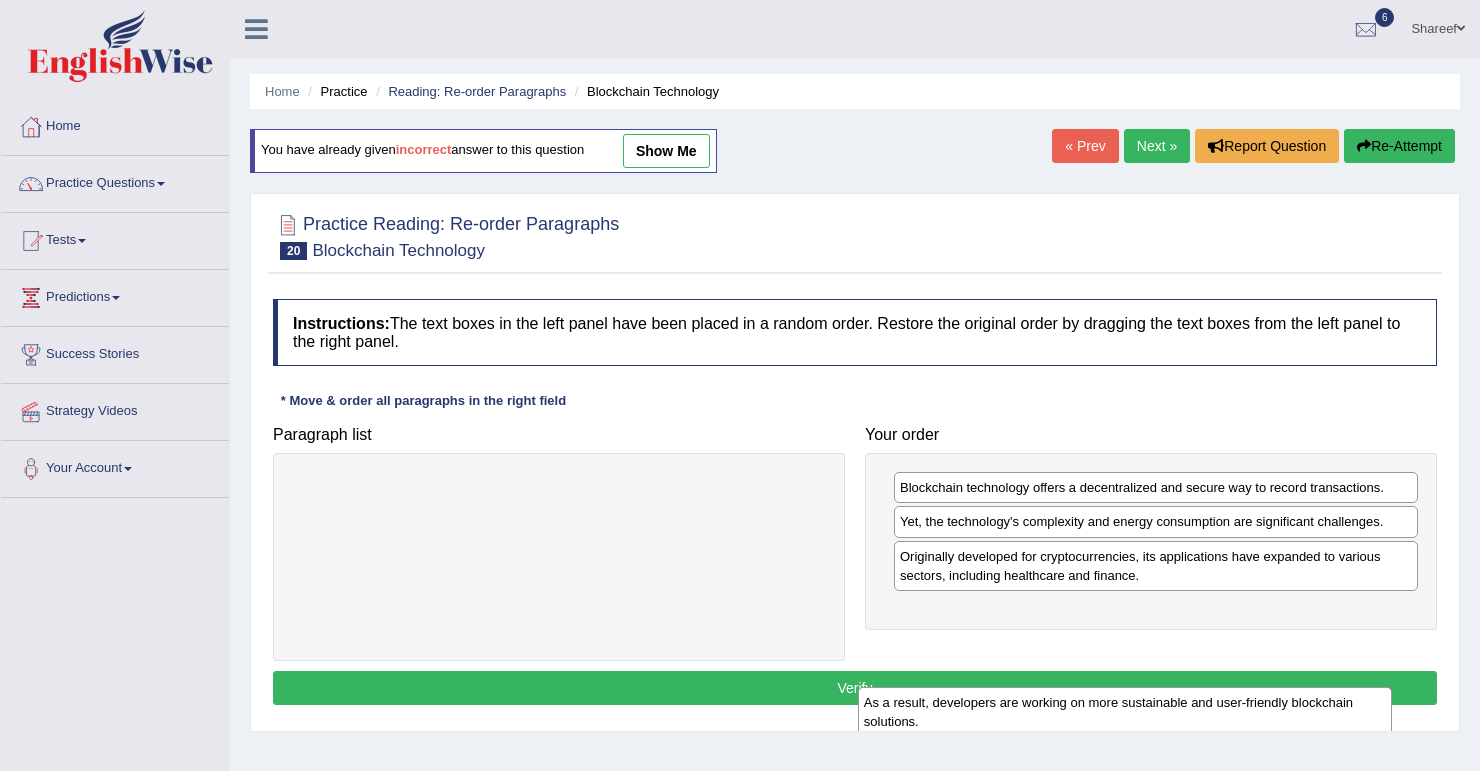 drag, startPoint x: 607, startPoint y: 499, endPoint x: 1178, endPoint y: 661, distance: 593.536 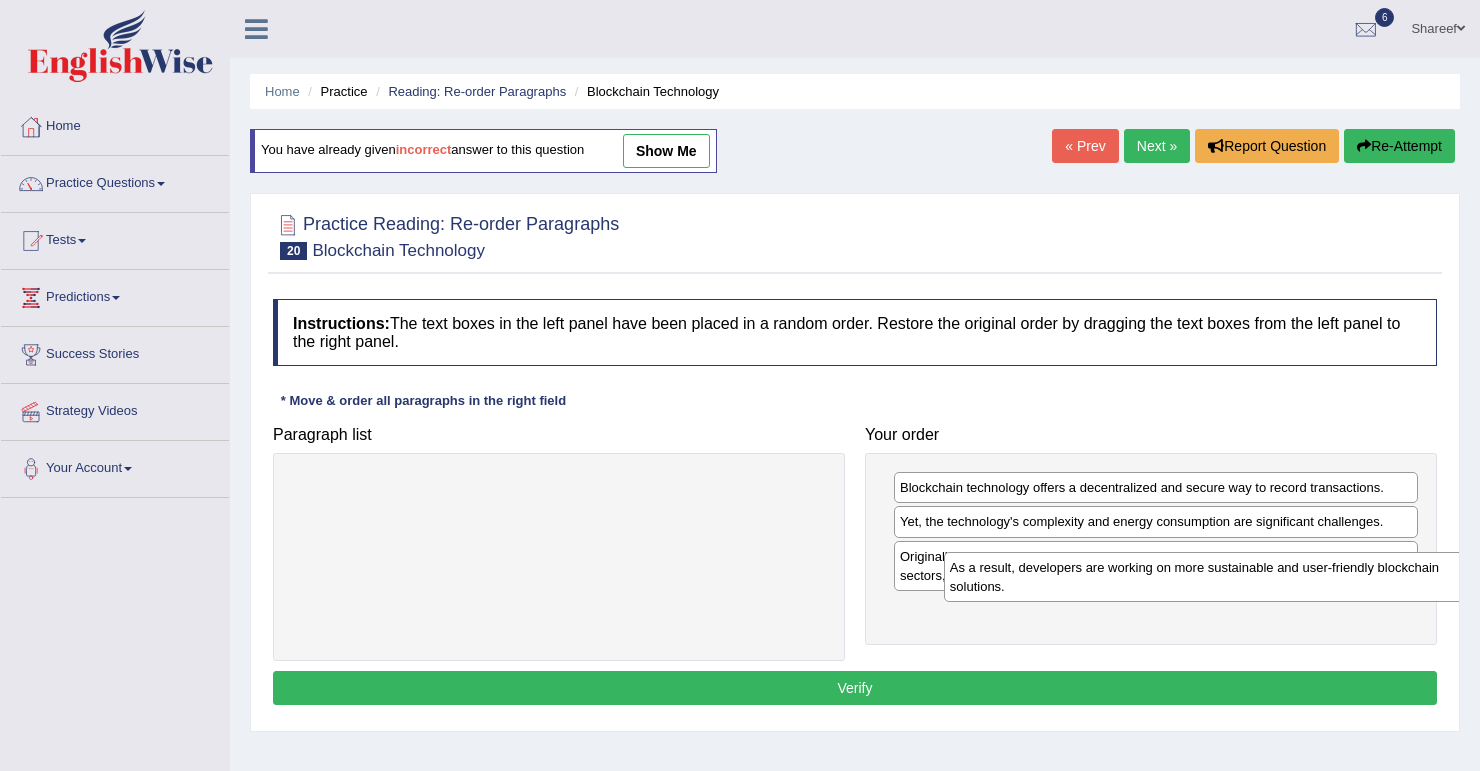 drag, startPoint x: 650, startPoint y: 492, endPoint x: 1302, endPoint y: 572, distance: 656.88965 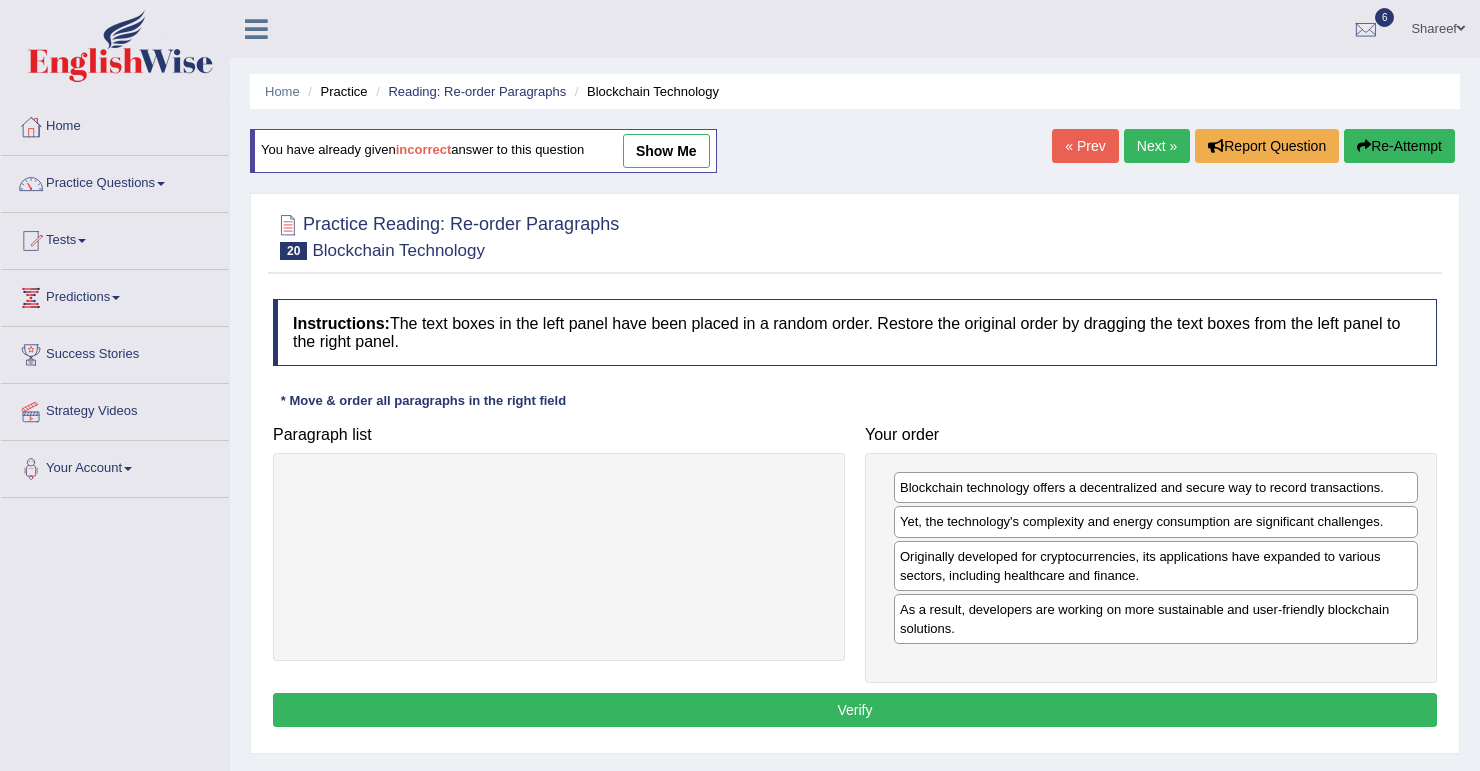 click on "Verify" at bounding box center [855, 710] 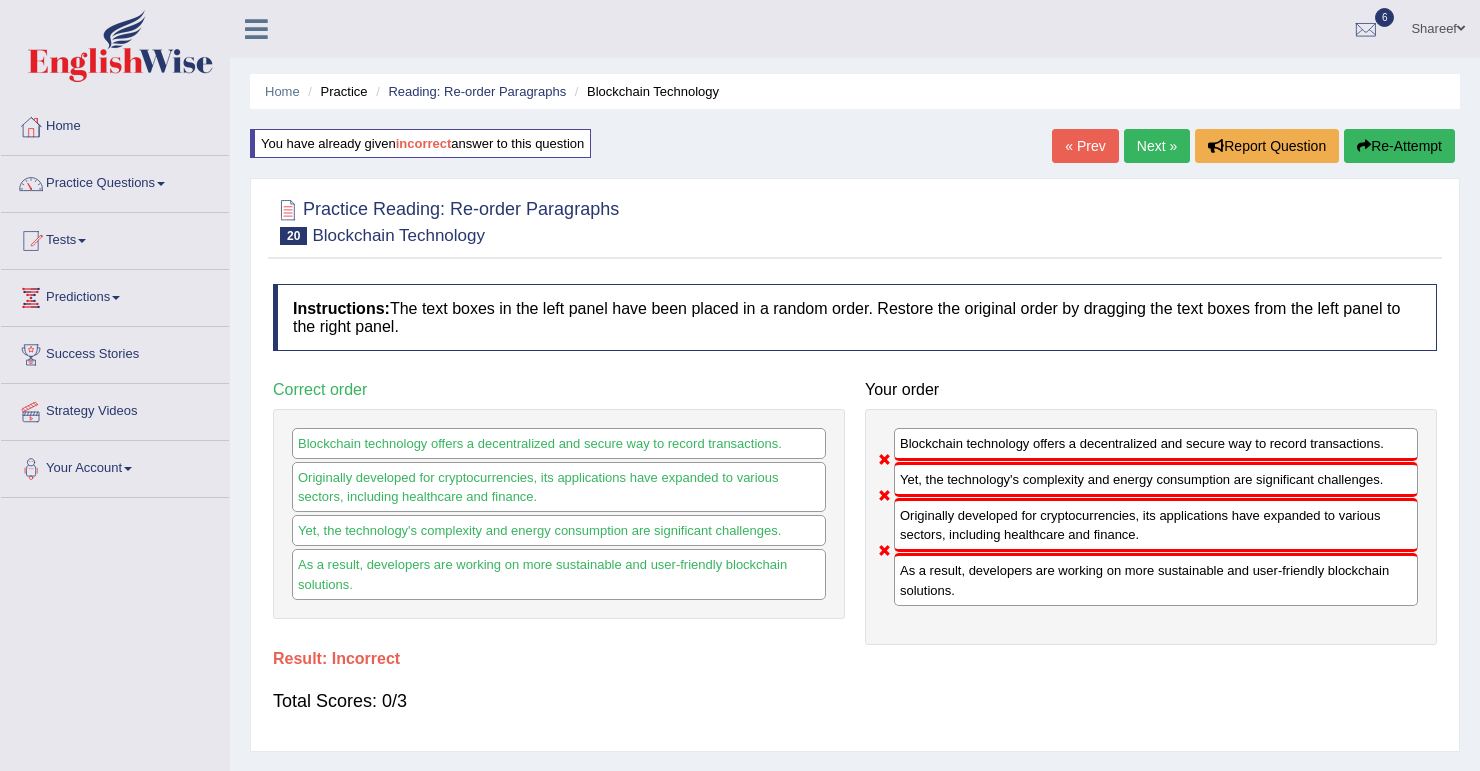 click on "Re-Attempt" at bounding box center [1399, 146] 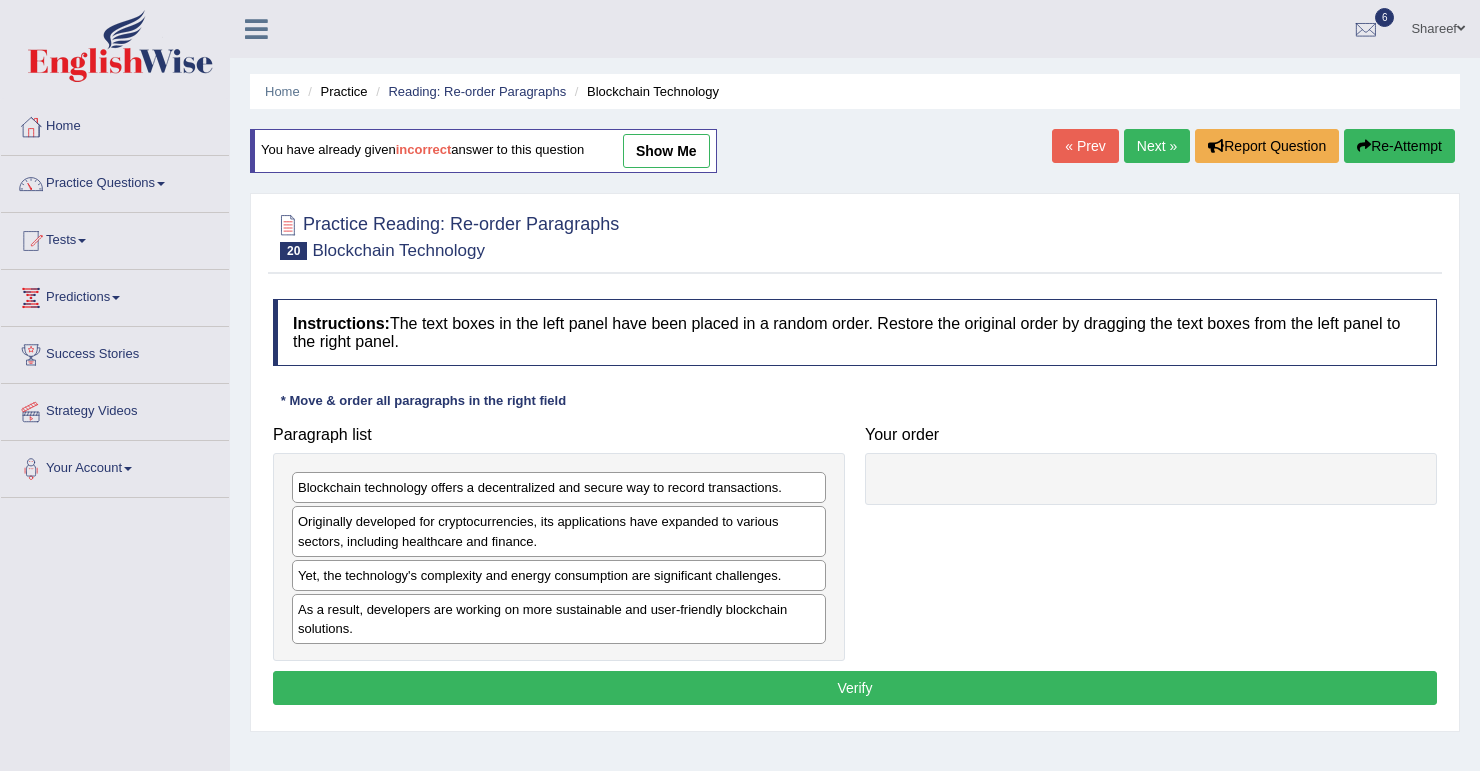 scroll, scrollTop: 0, scrollLeft: 0, axis: both 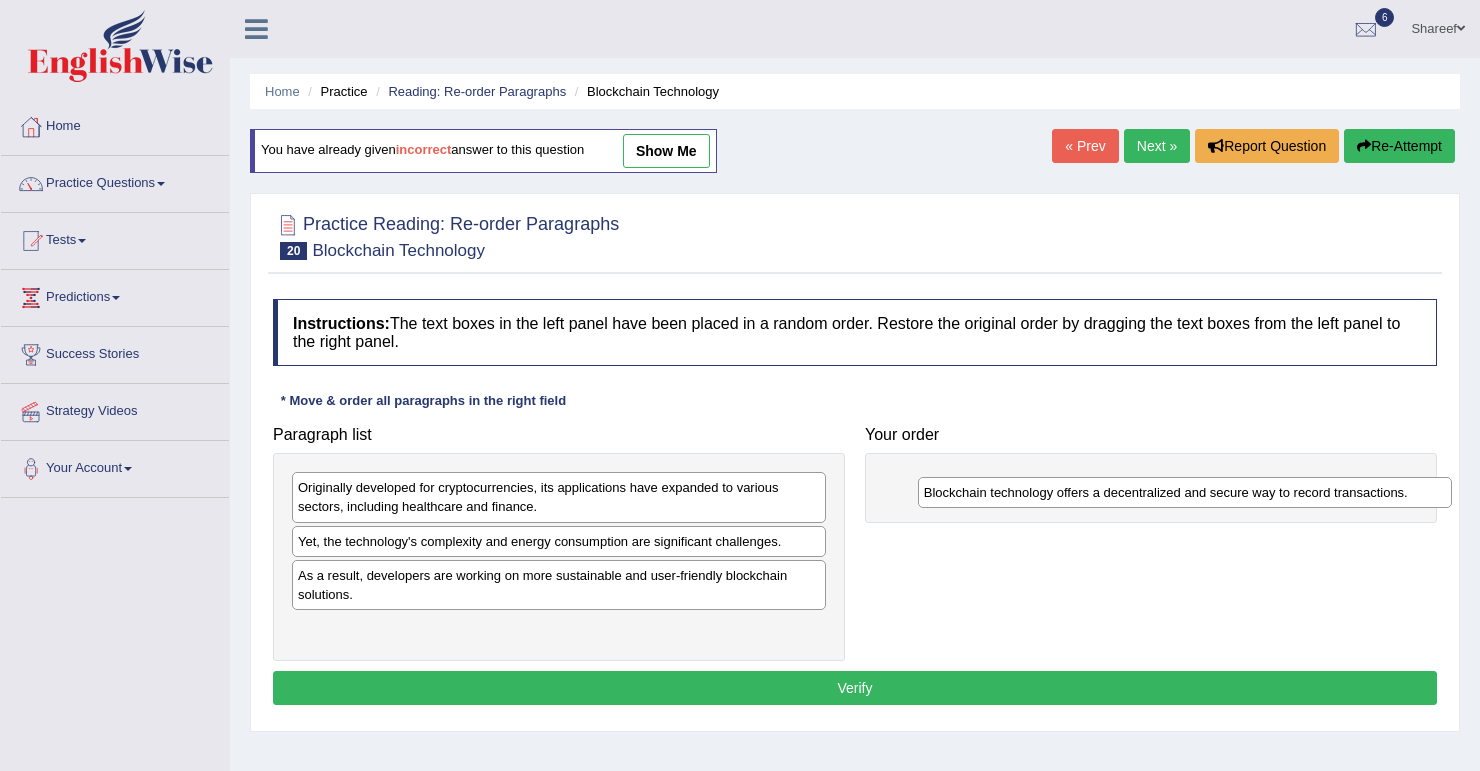 drag, startPoint x: 710, startPoint y: 490, endPoint x: 1328, endPoint y: 472, distance: 618.2621 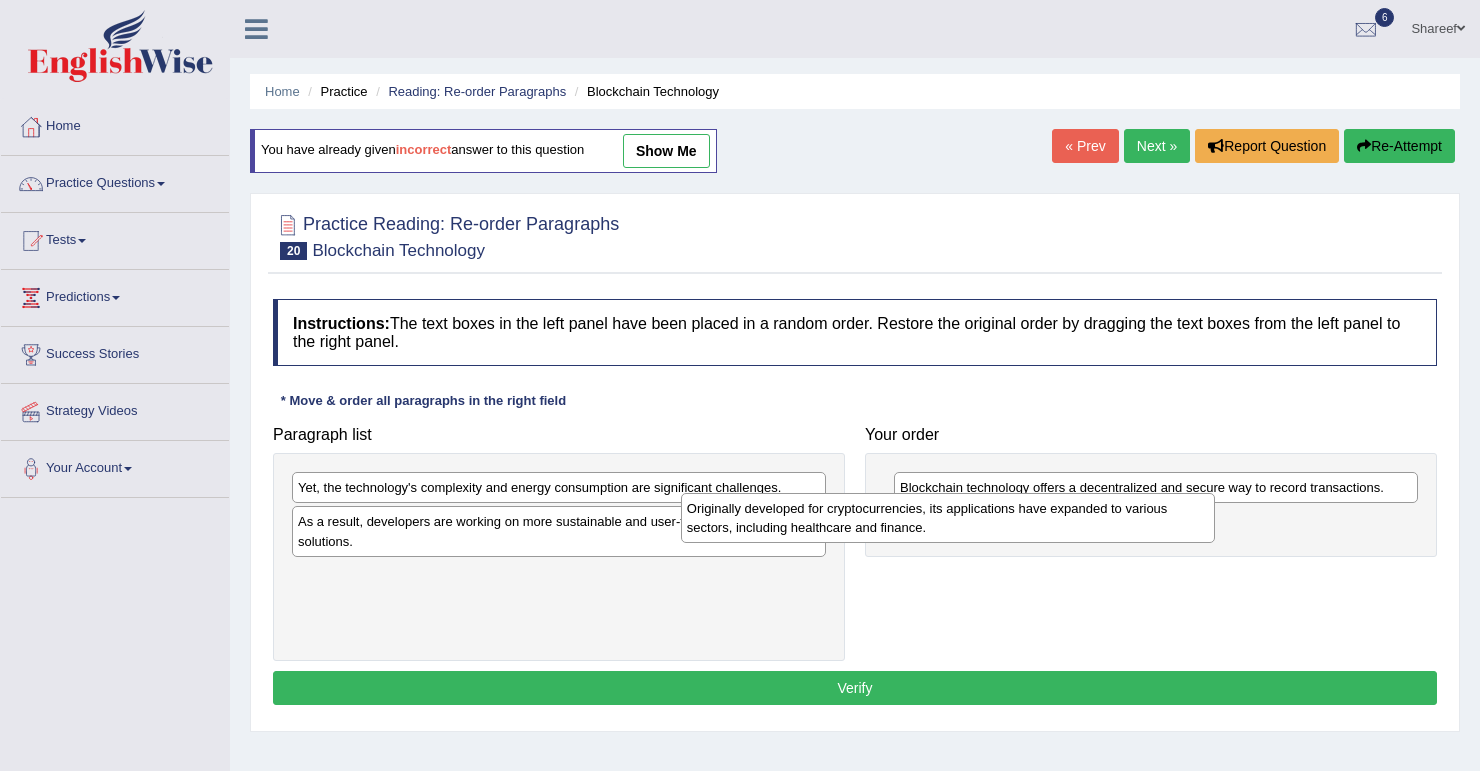 drag, startPoint x: 684, startPoint y: 507, endPoint x: 1084, endPoint y: 532, distance: 400.7805 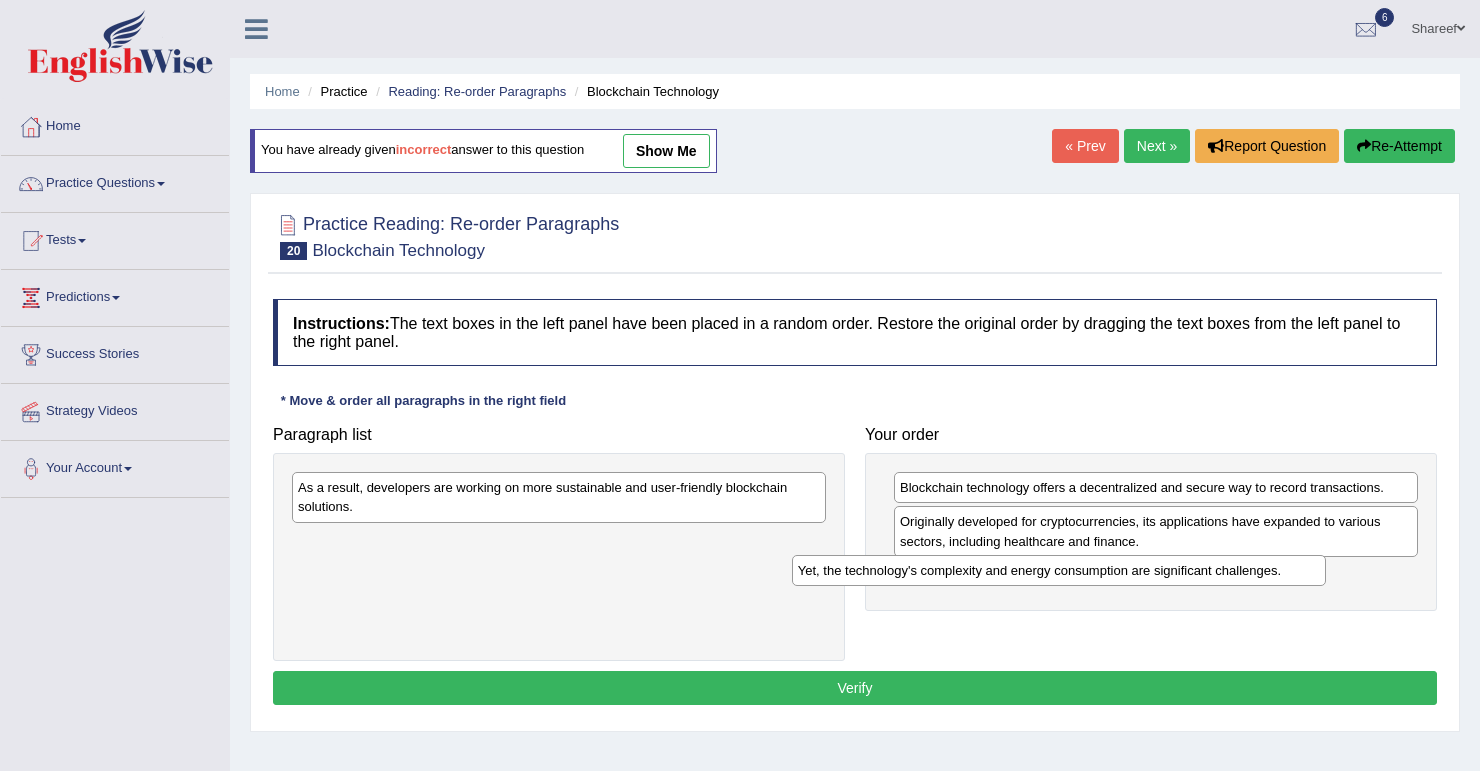 drag, startPoint x: 592, startPoint y: 492, endPoint x: 1092, endPoint y: 575, distance: 506.8422 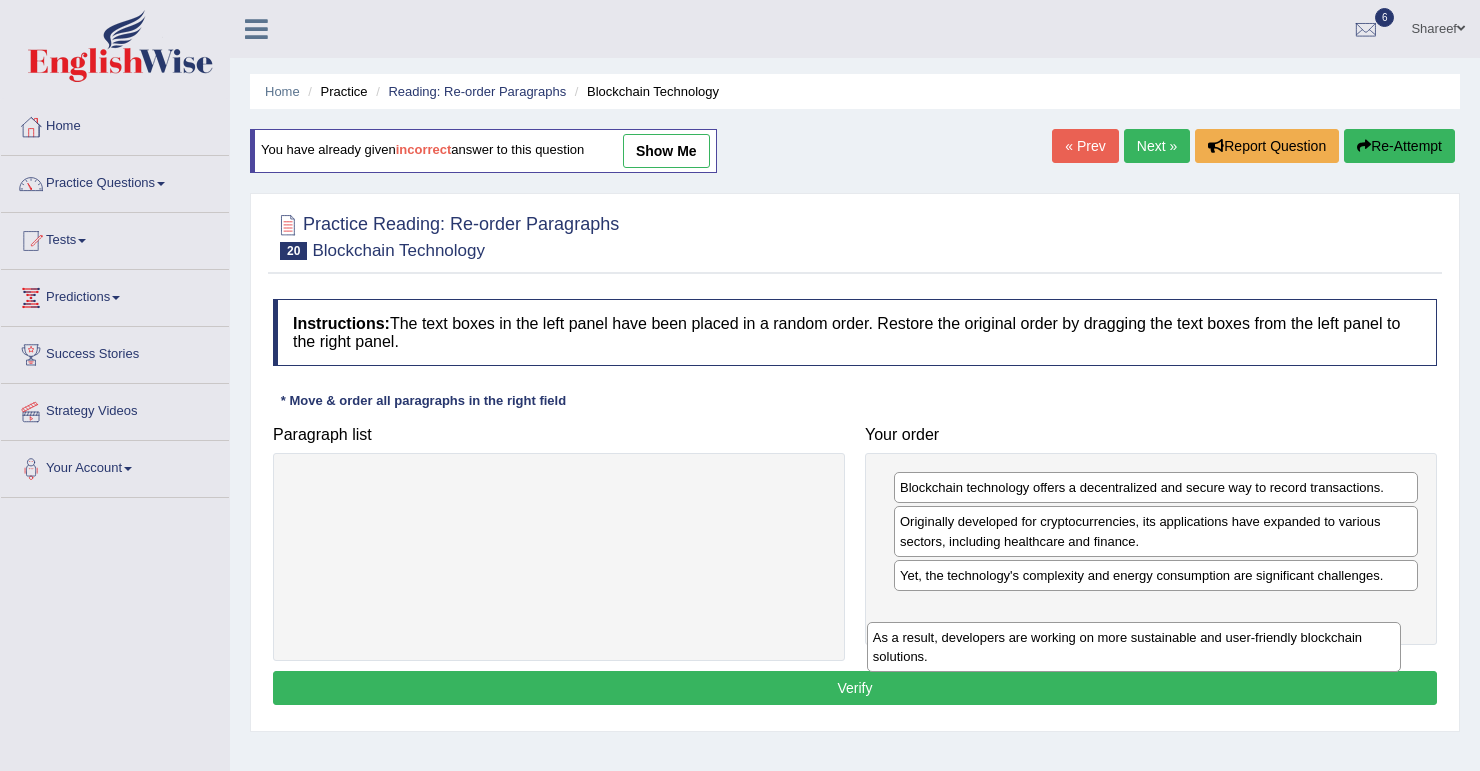 drag, startPoint x: 619, startPoint y: 499, endPoint x: 1212, endPoint y: 621, distance: 605.4197 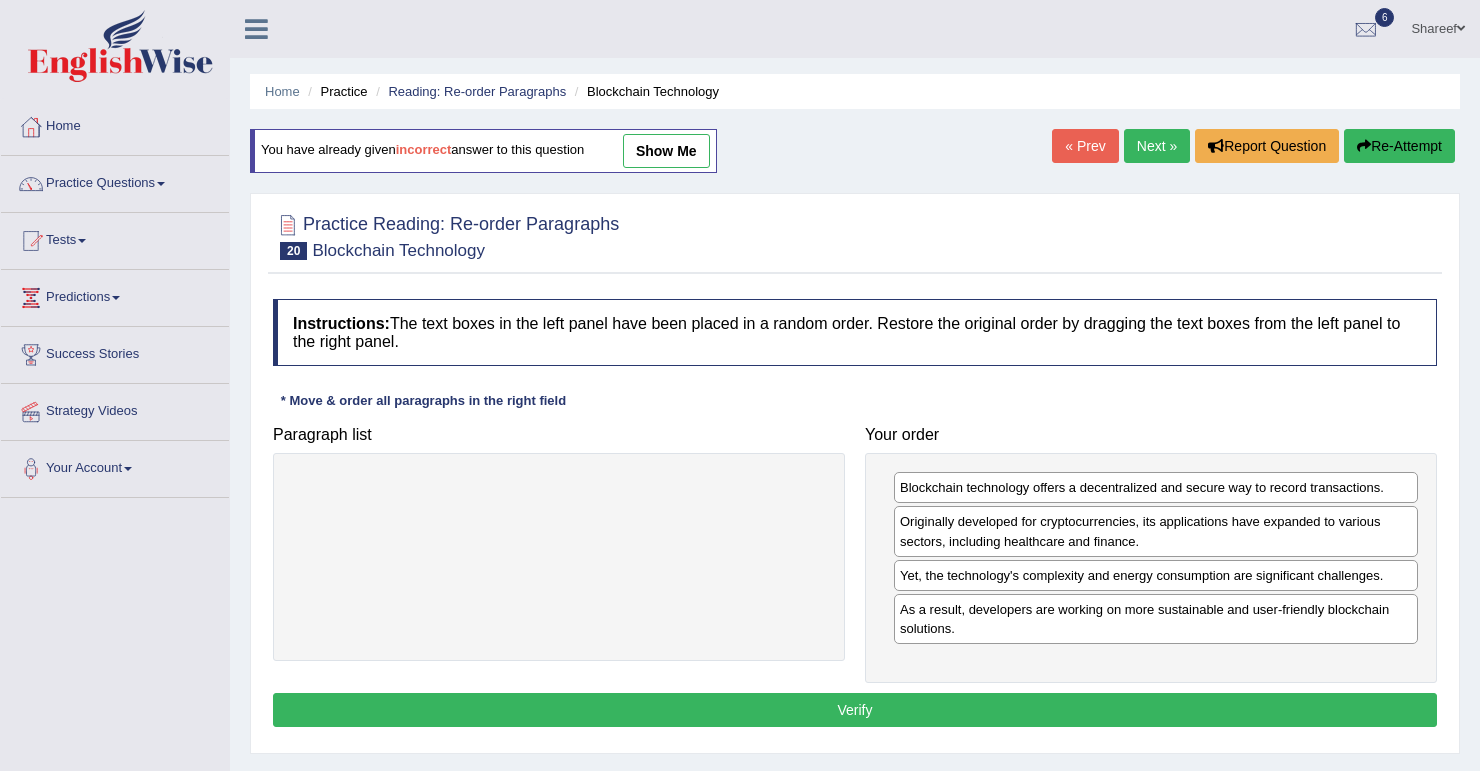click on "Verify" at bounding box center [855, 710] 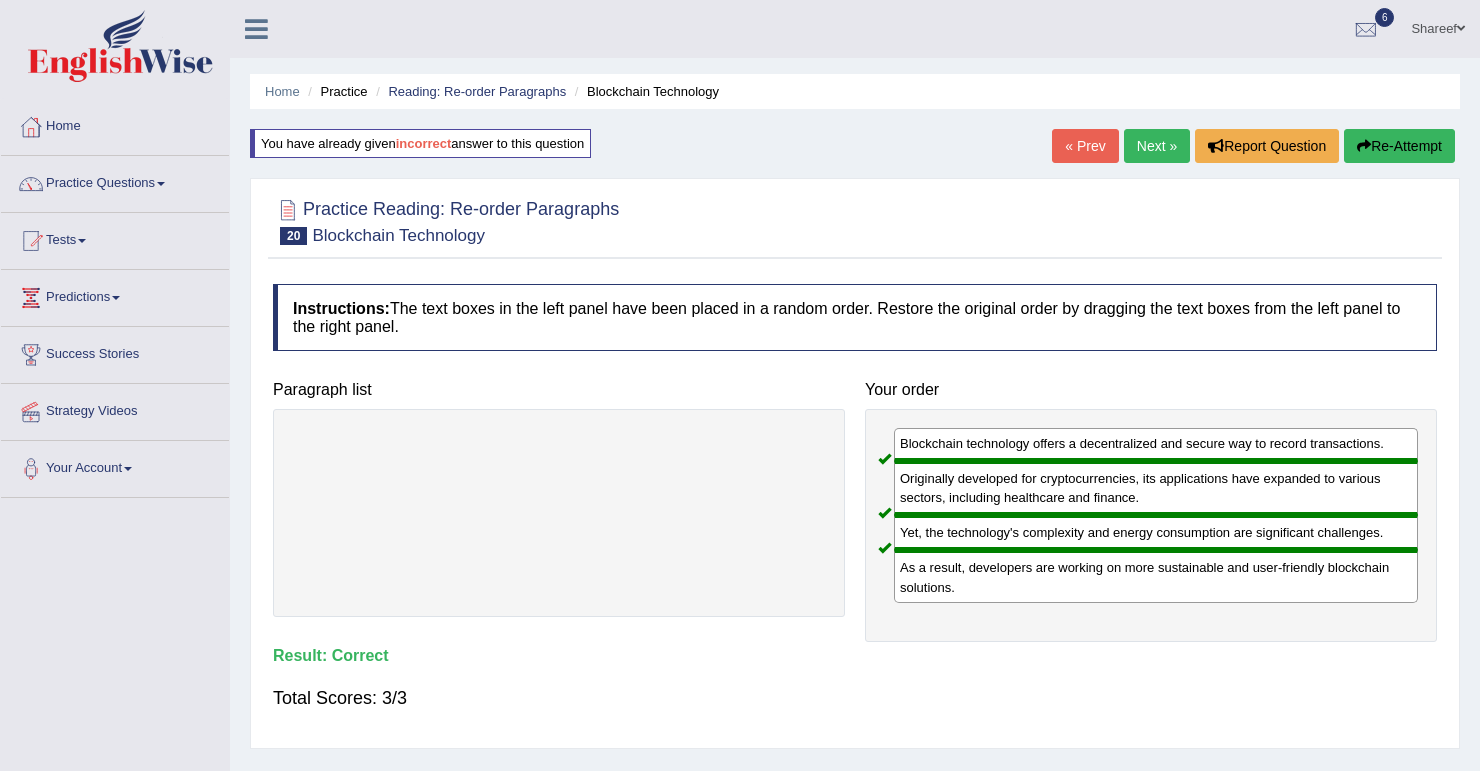 click on "Re-Attempt" at bounding box center [1399, 146] 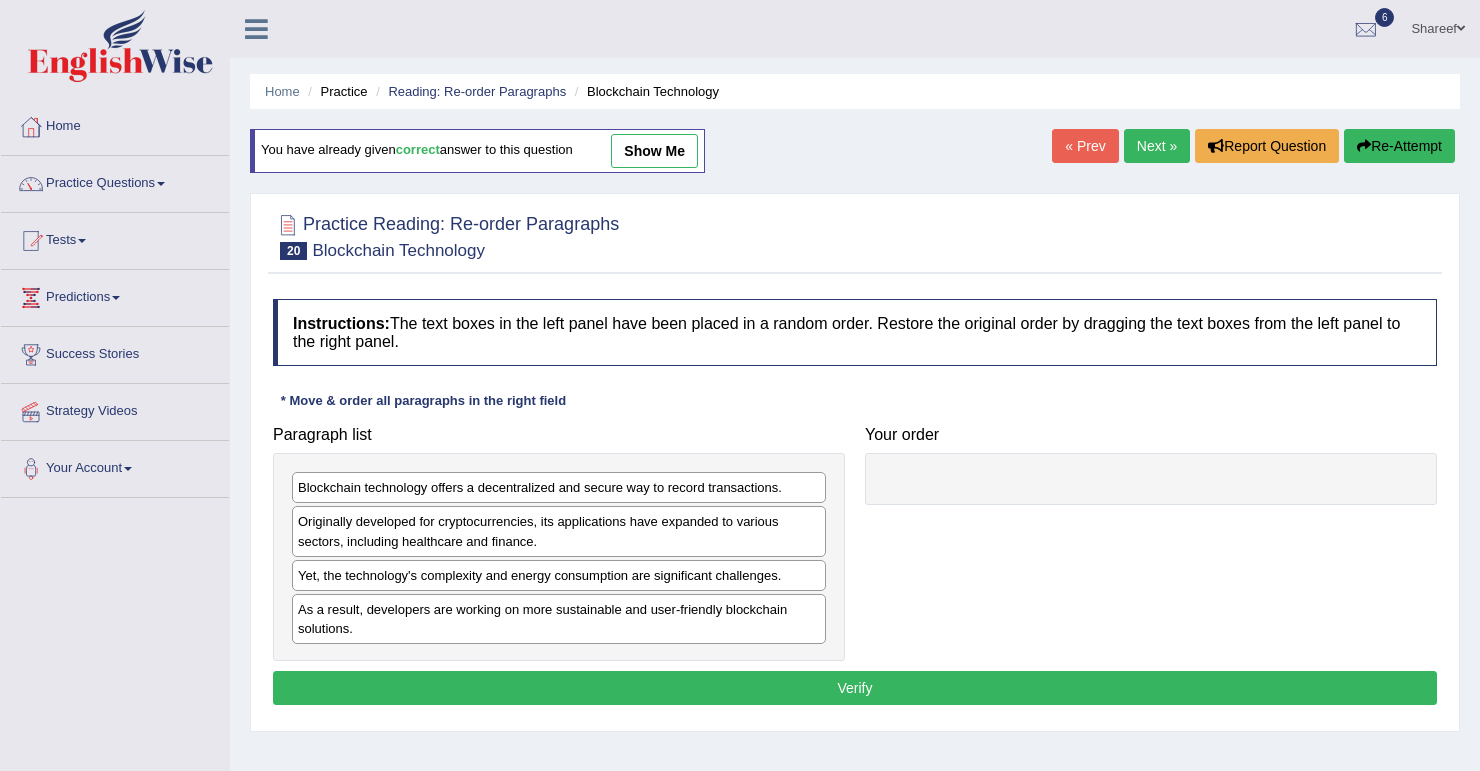 scroll, scrollTop: 0, scrollLeft: 0, axis: both 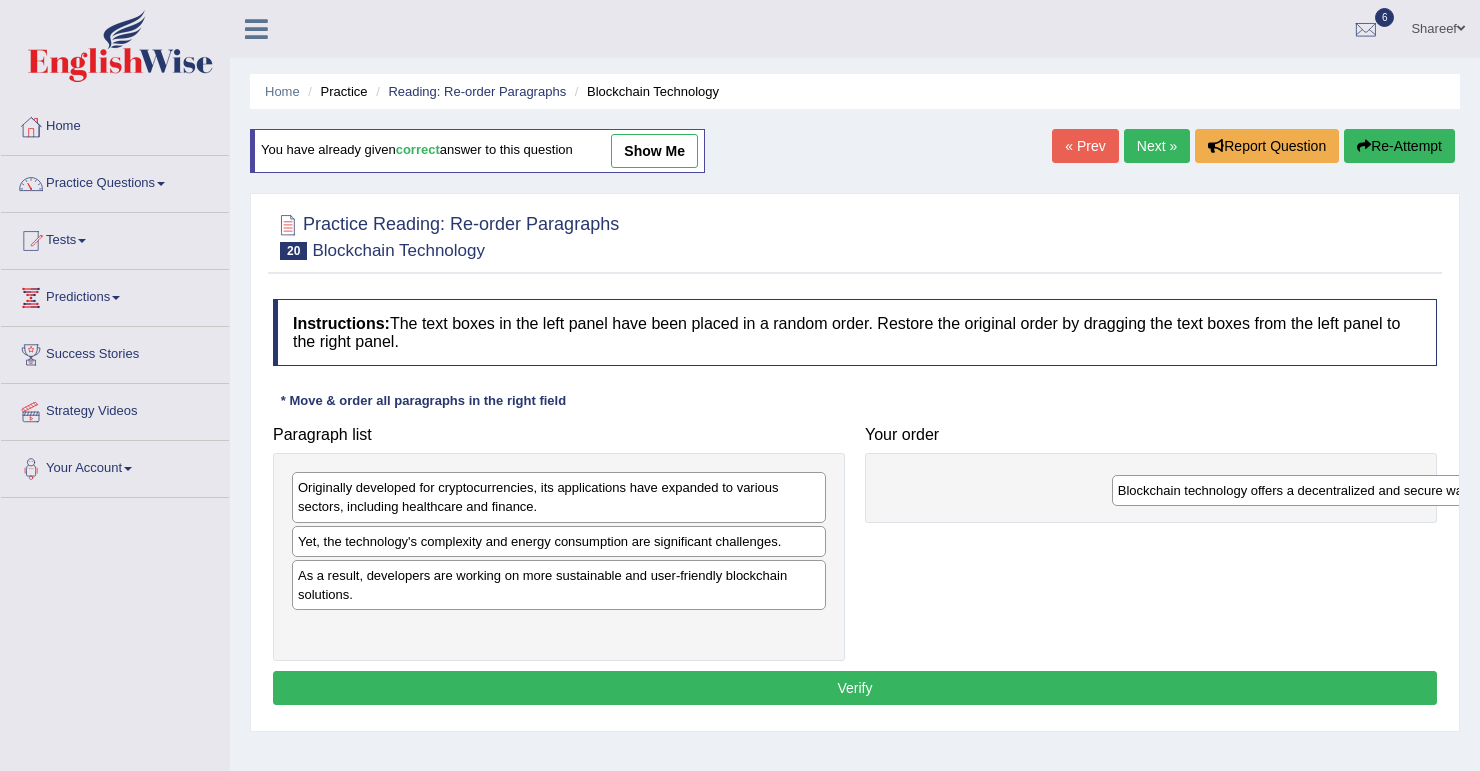 drag, startPoint x: 729, startPoint y: 490, endPoint x: 1231, endPoint y: 487, distance: 502.00897 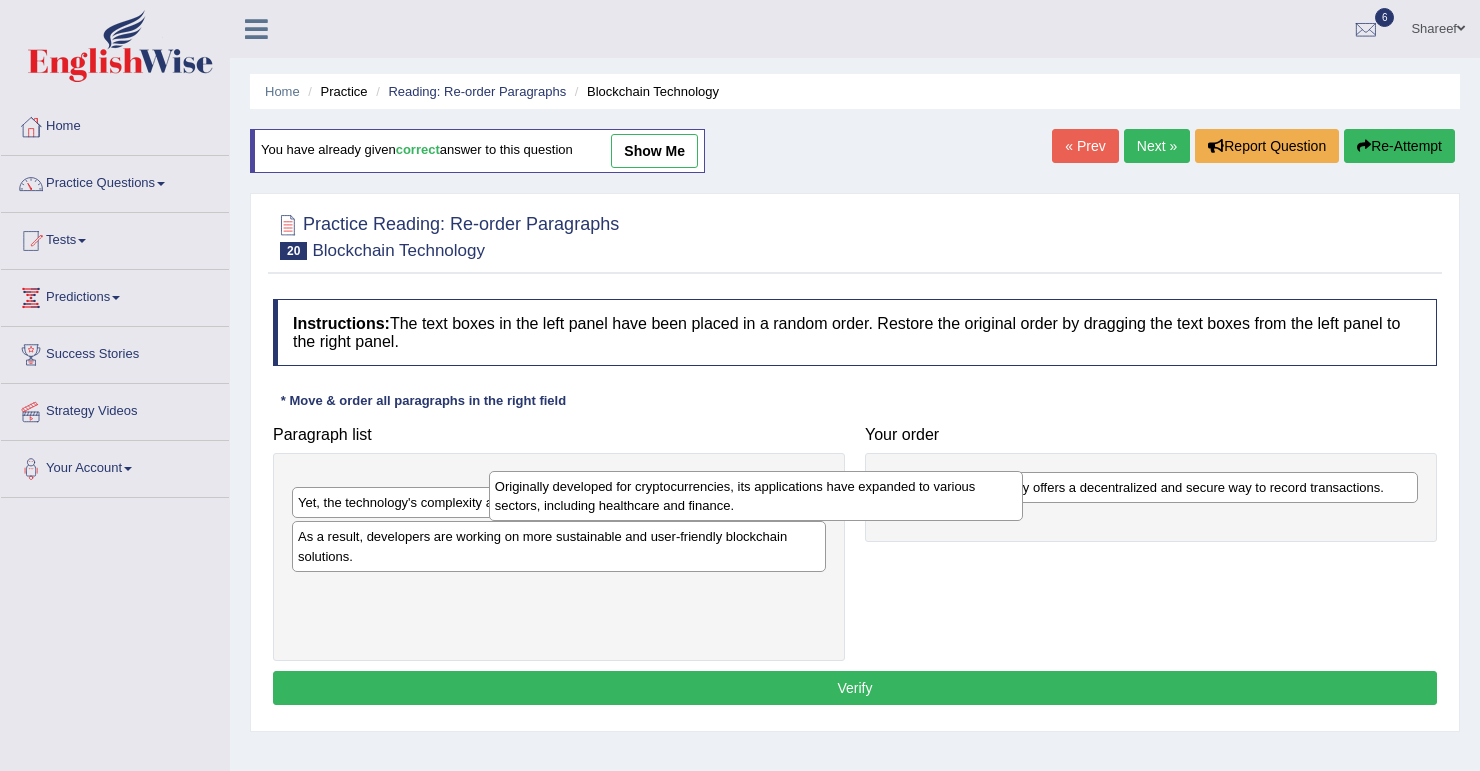 drag, startPoint x: 793, startPoint y: 505, endPoint x: 1491, endPoint y: 507, distance: 698.00287 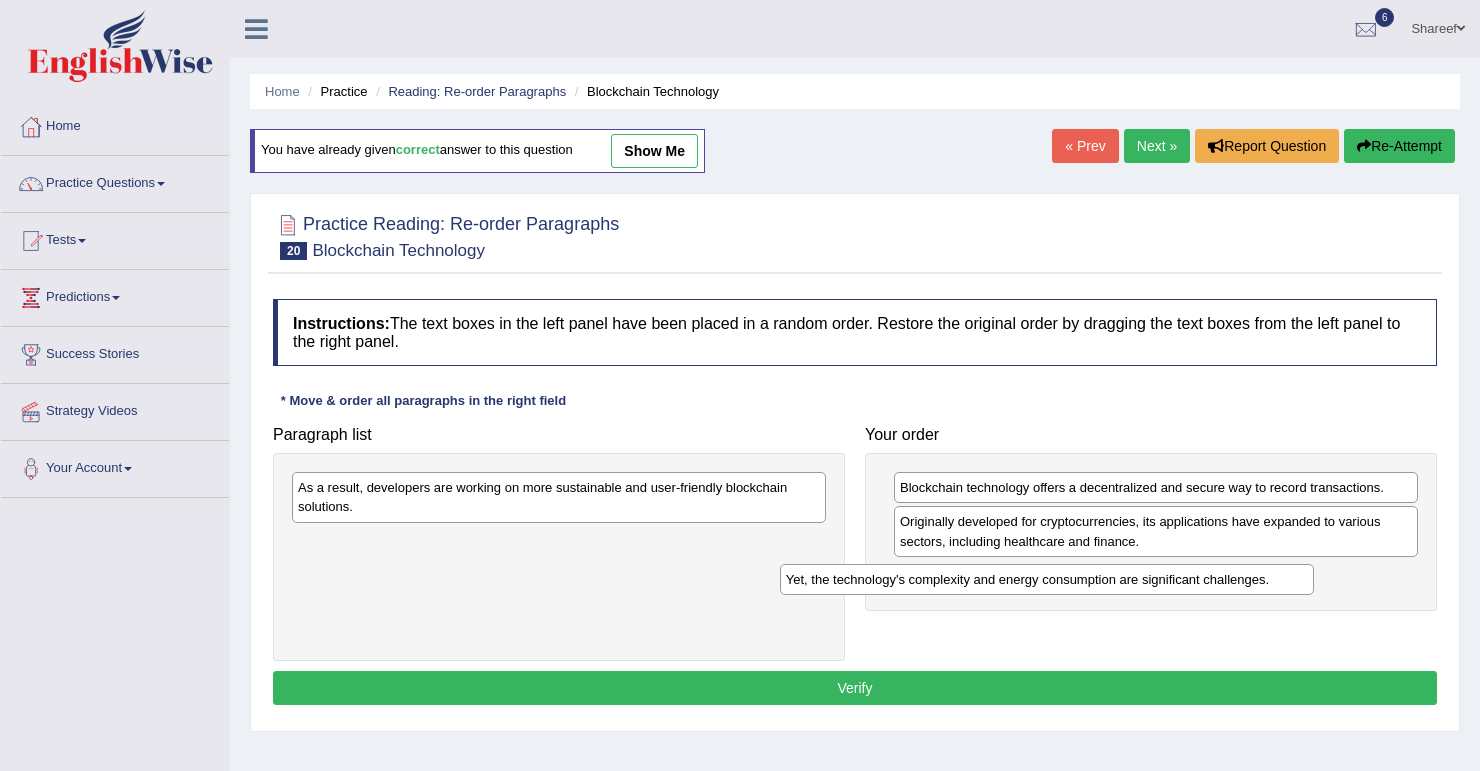 drag, startPoint x: 880, startPoint y: 517, endPoint x: 1228, endPoint y: 579, distance: 353.47986 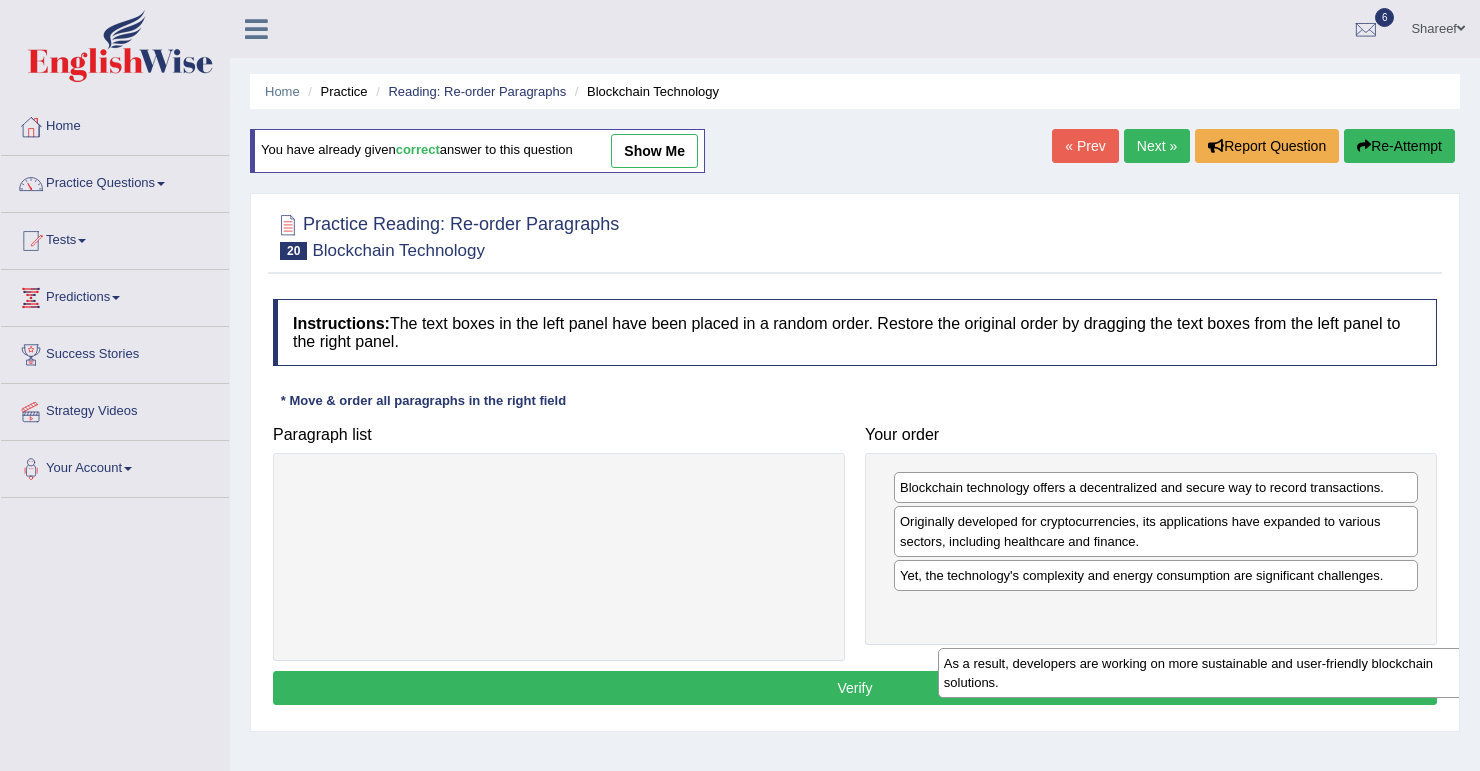 drag, startPoint x: 700, startPoint y: 500, endPoint x: 1332, endPoint y: 636, distance: 646.46735 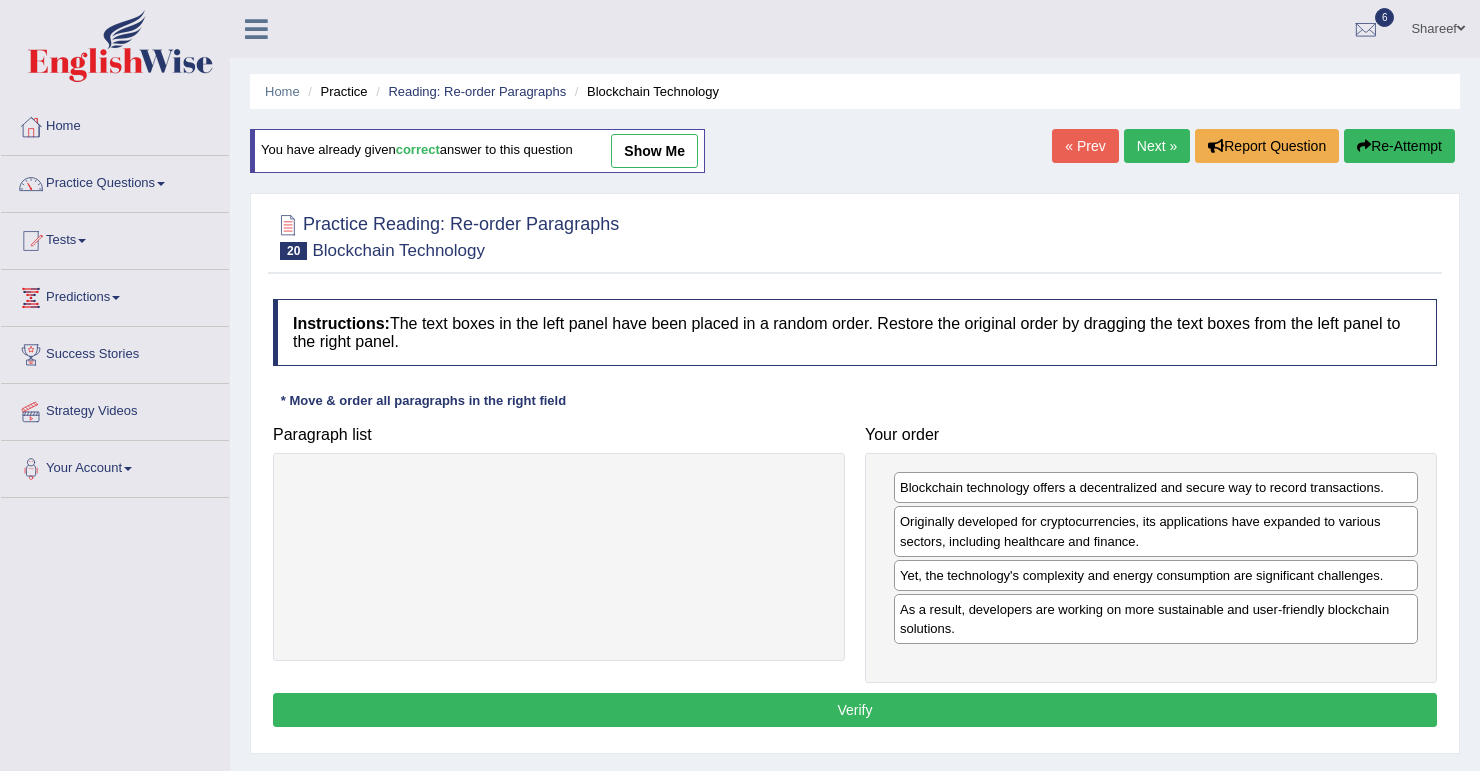 click on "Verify" at bounding box center [855, 710] 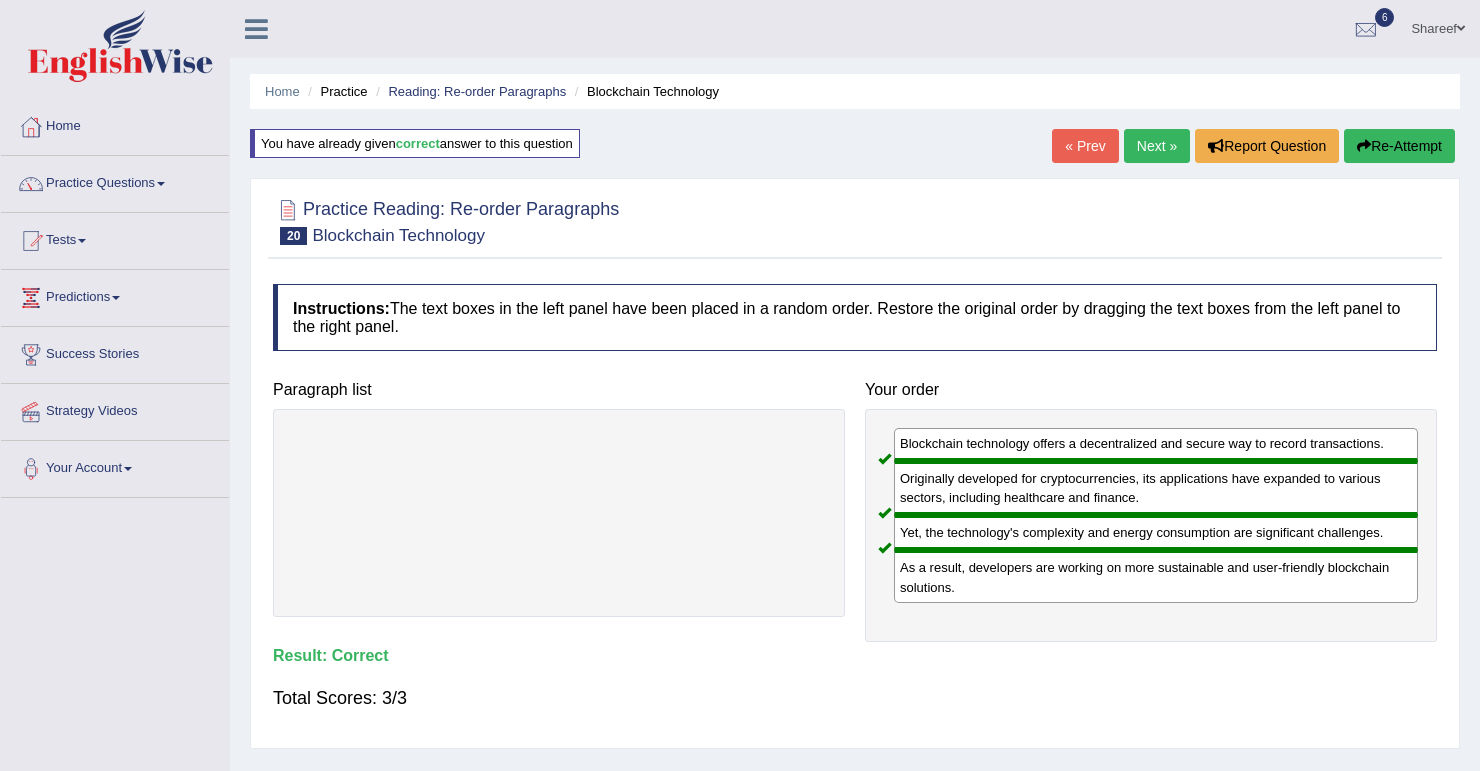 click on "Next »" at bounding box center [1157, 146] 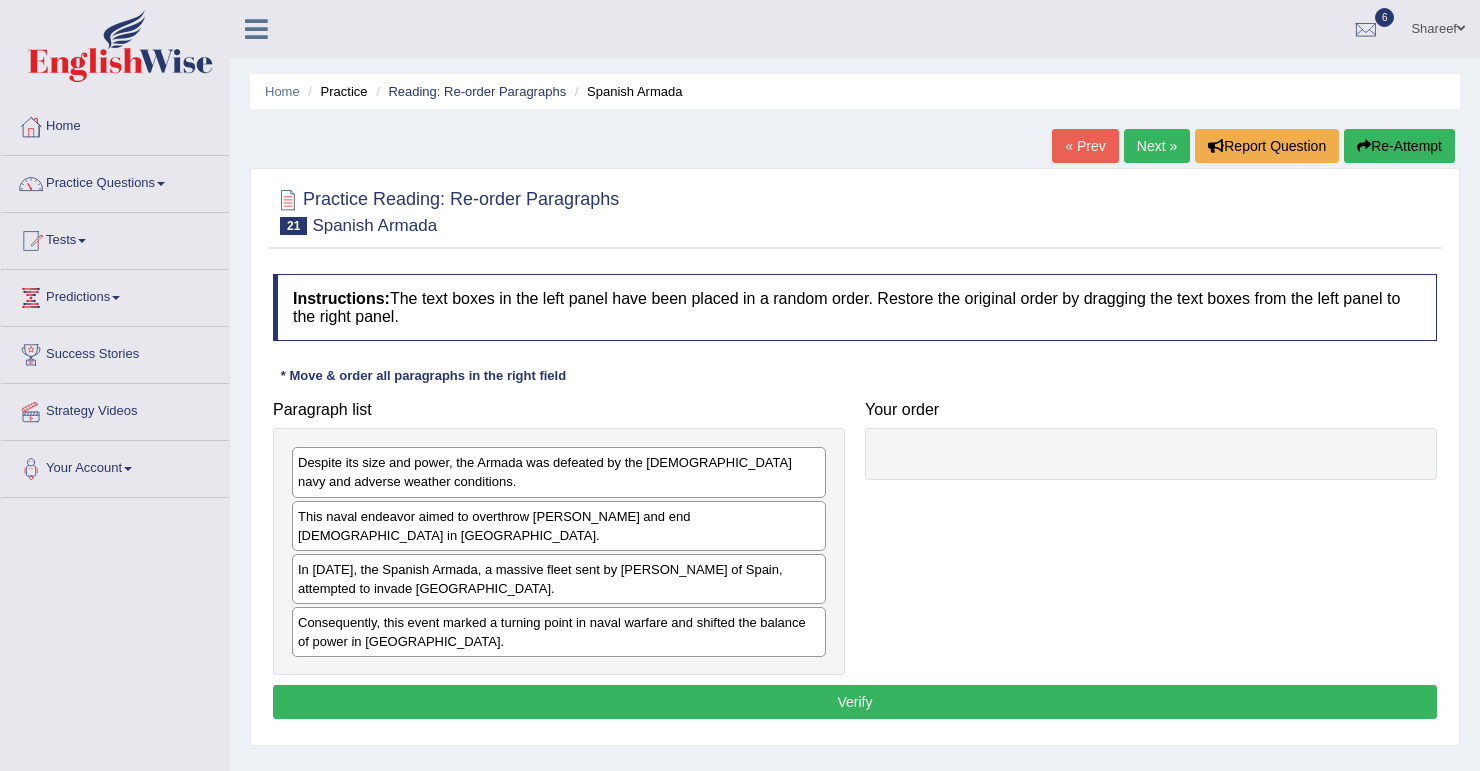 scroll, scrollTop: 0, scrollLeft: 0, axis: both 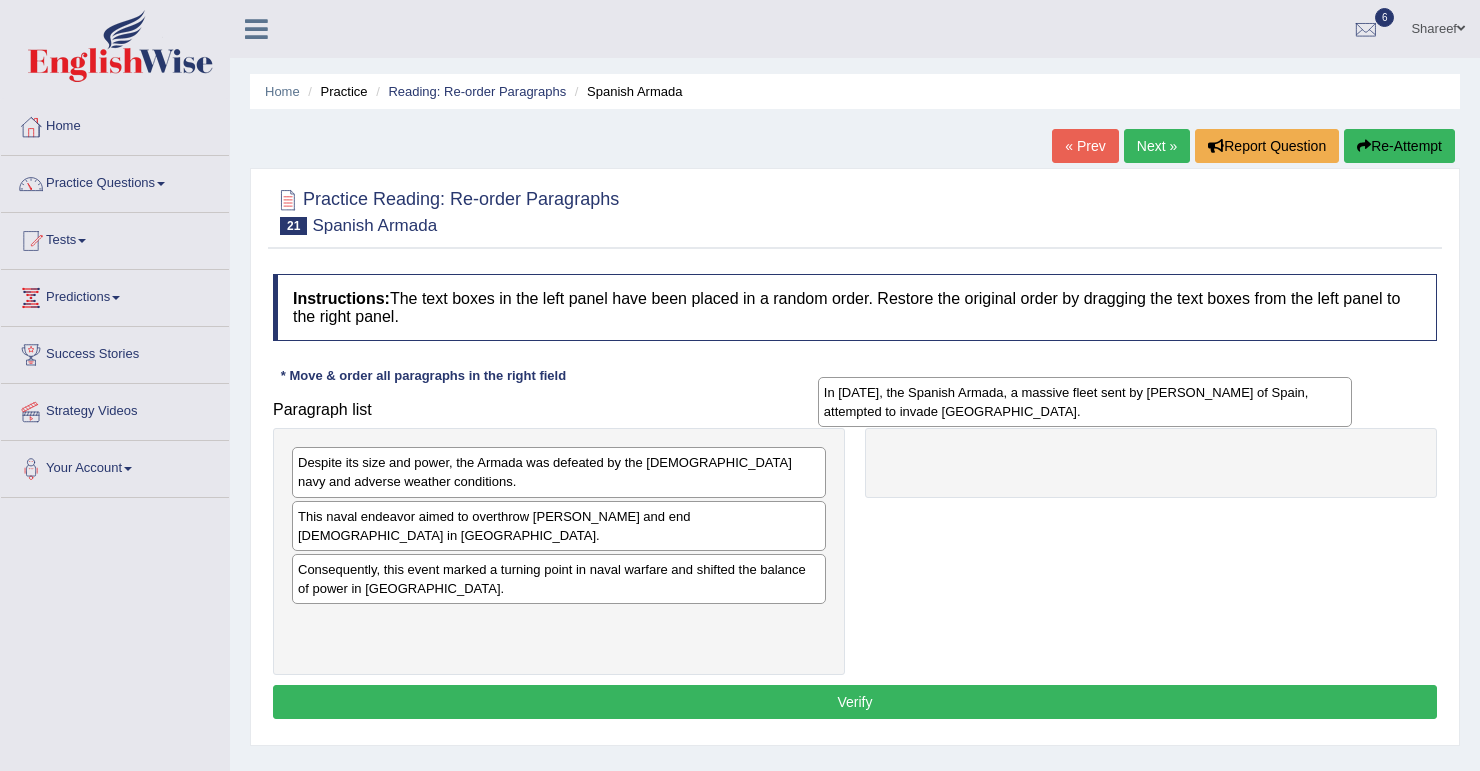 drag, startPoint x: 594, startPoint y: 576, endPoint x: 1120, endPoint y: 400, distance: 554.6639 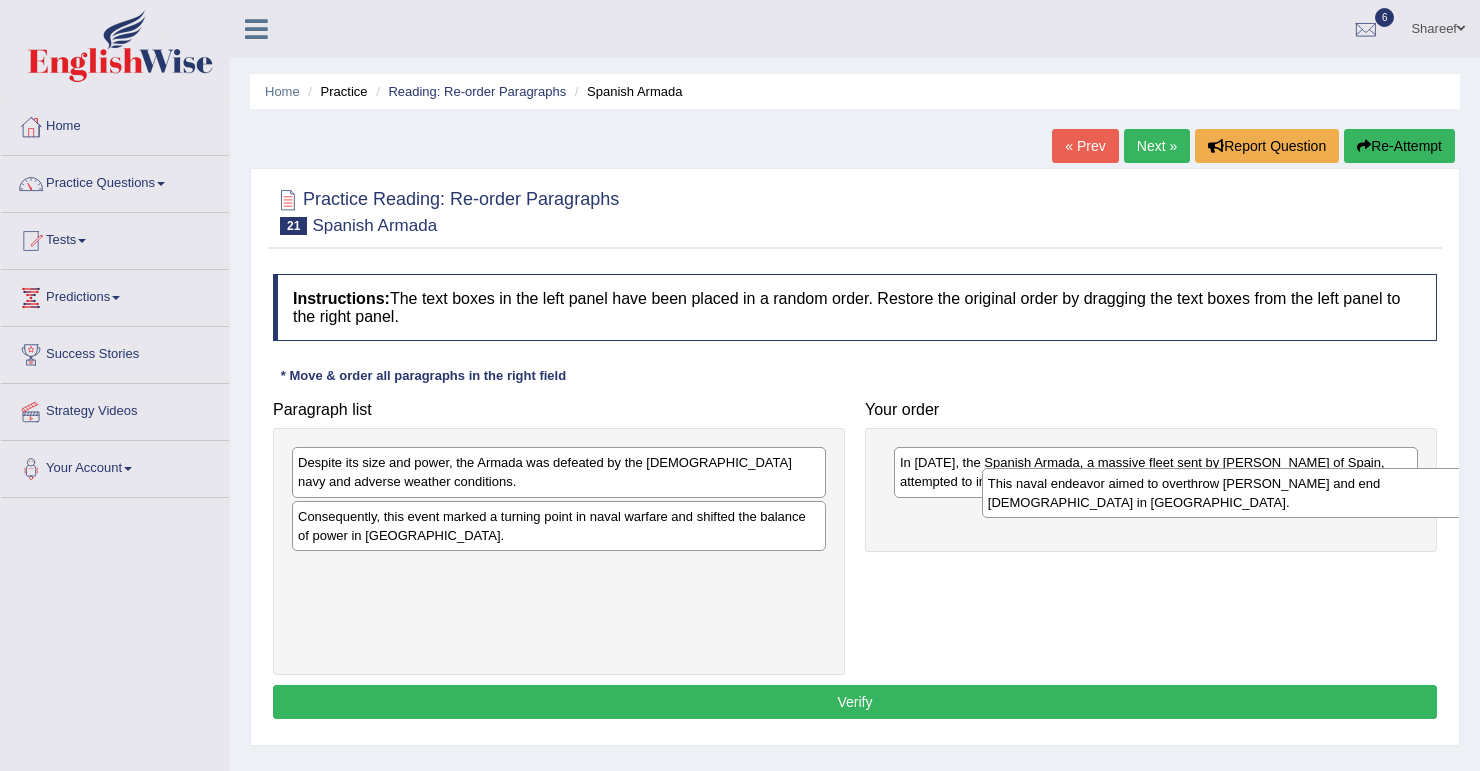 drag, startPoint x: 396, startPoint y: 511, endPoint x: 1086, endPoint y: 479, distance: 690.74164 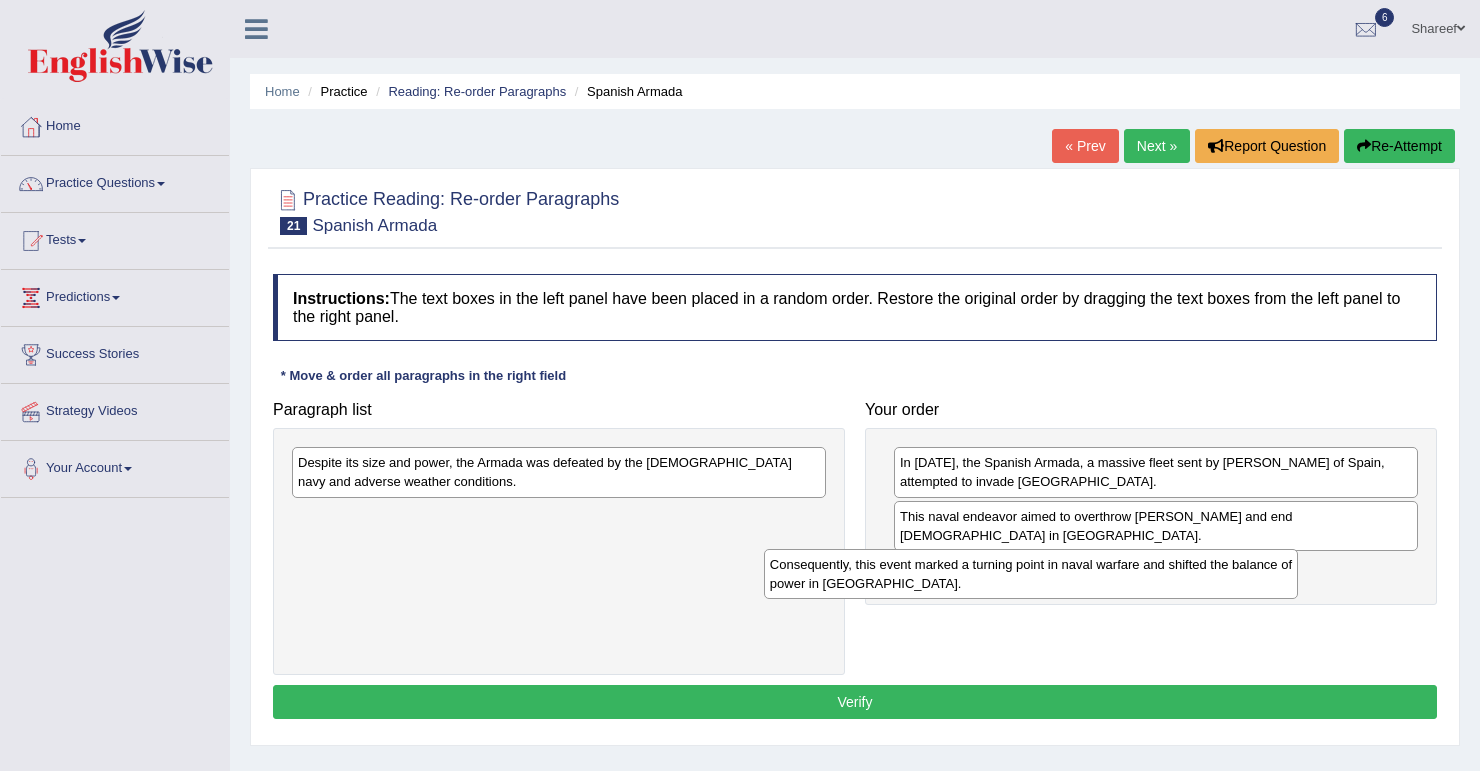 drag, startPoint x: 516, startPoint y: 528, endPoint x: 989, endPoint y: 576, distance: 475.4293 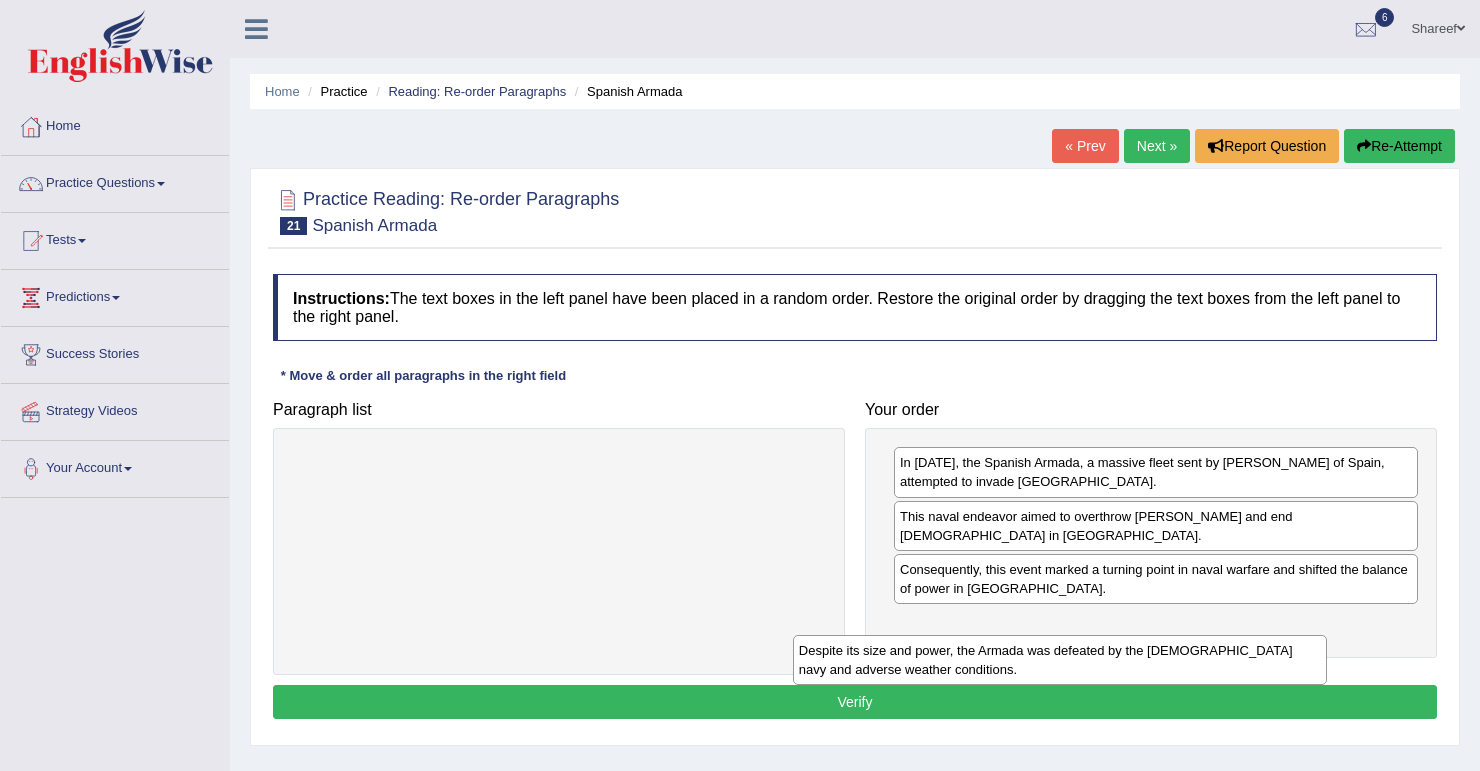 drag, startPoint x: 528, startPoint y: 492, endPoint x: 1008, endPoint y: 640, distance: 502.2987 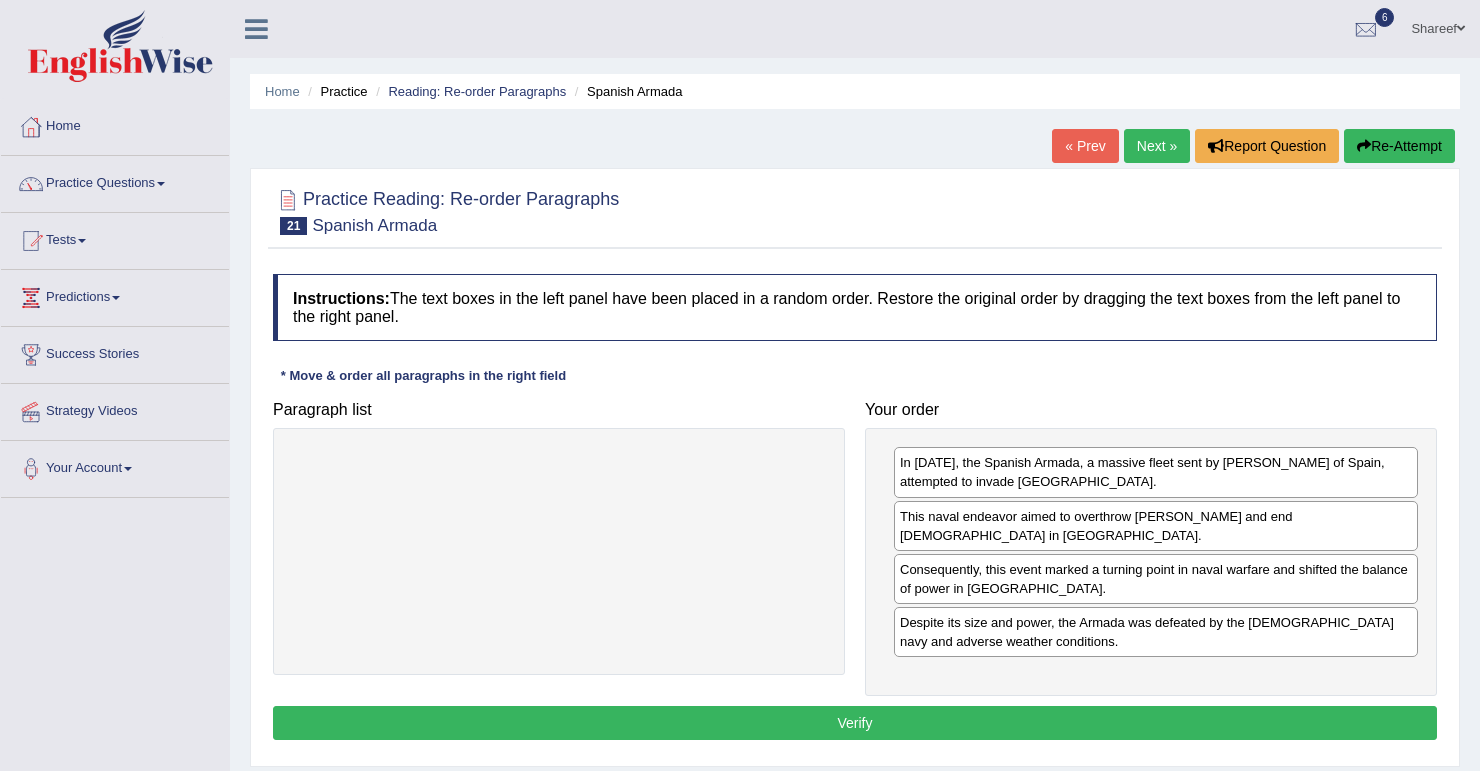 click on "Verify" at bounding box center [855, 723] 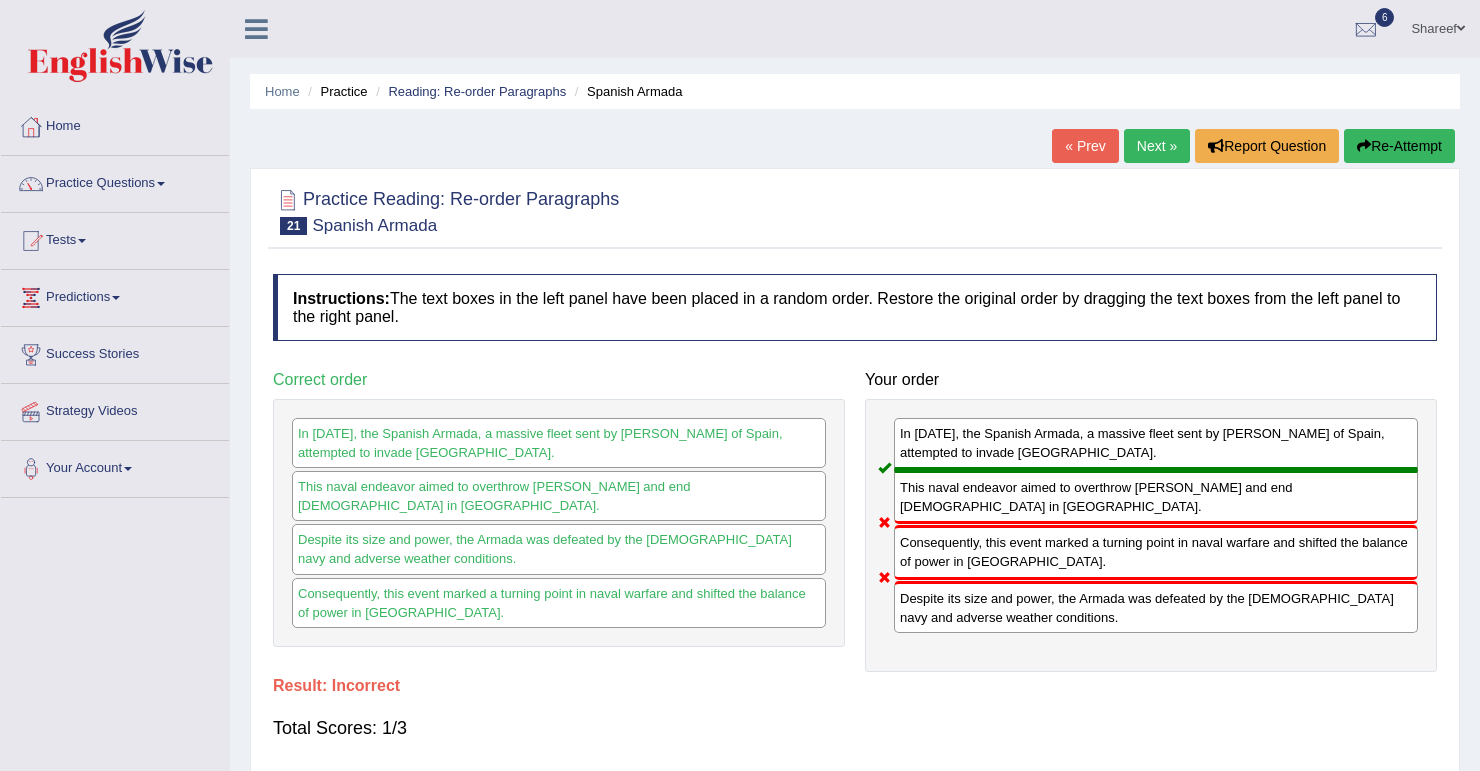 click at bounding box center [1364, 146] 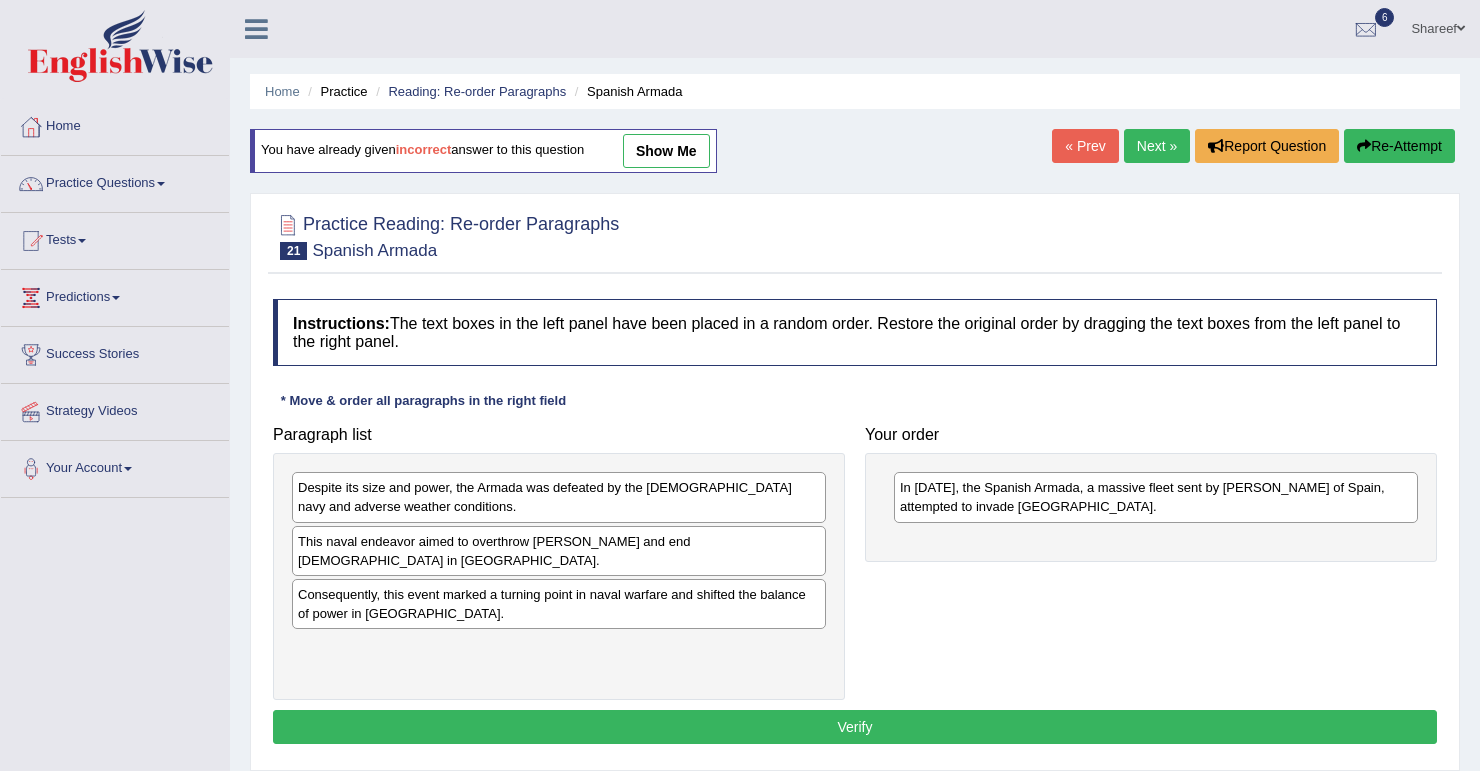 scroll, scrollTop: 0, scrollLeft: 0, axis: both 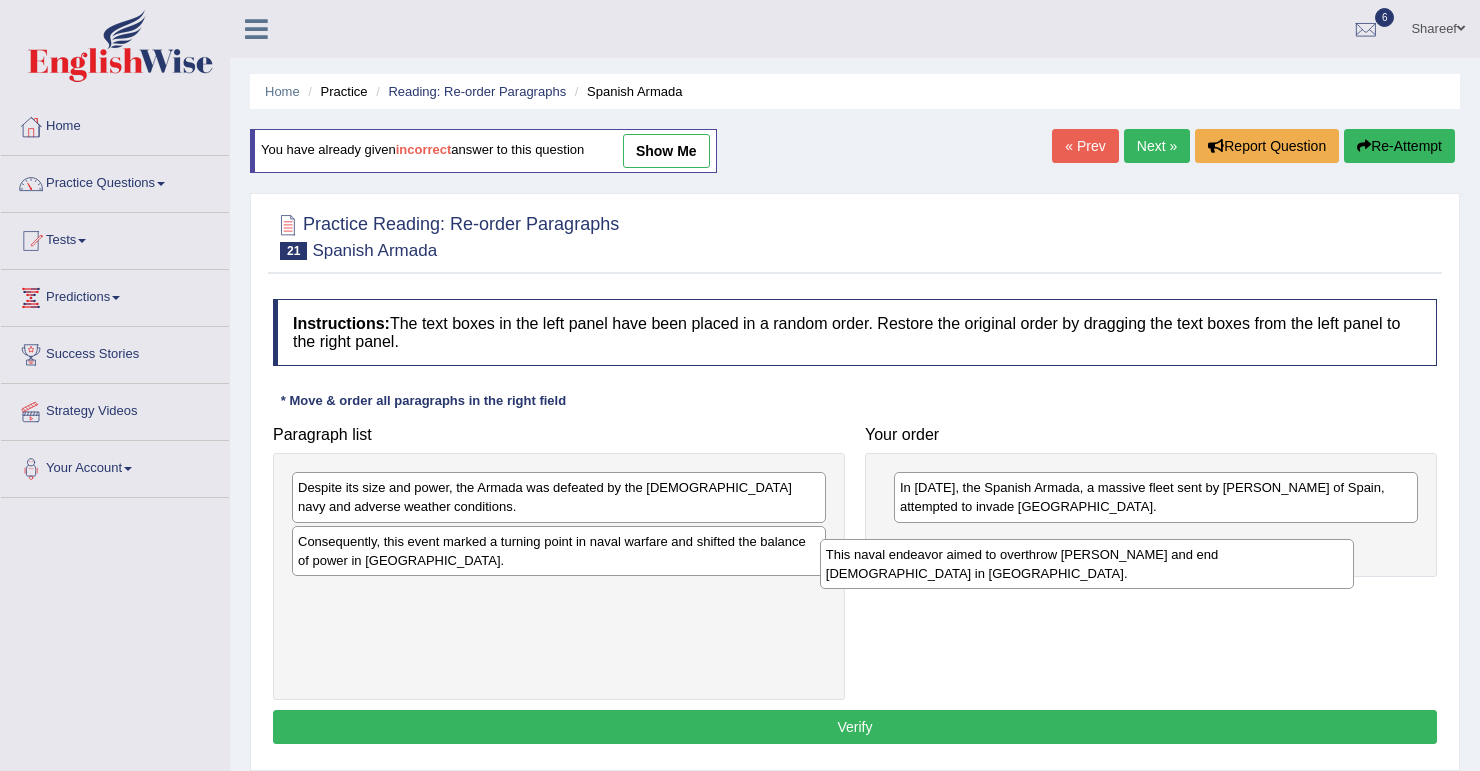 drag, startPoint x: 464, startPoint y: 557, endPoint x: 992, endPoint y: 571, distance: 528.18555 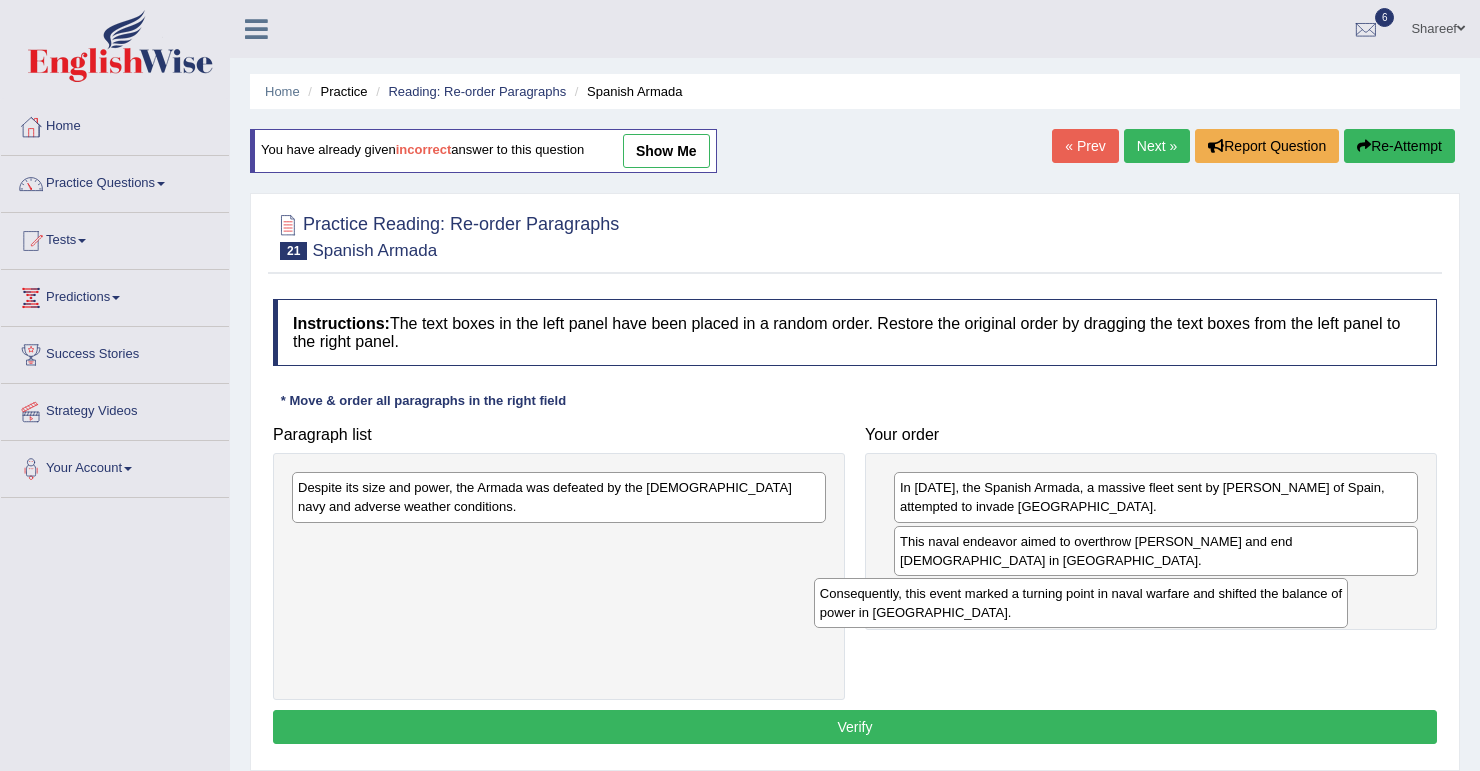 drag, startPoint x: 590, startPoint y: 547, endPoint x: 1120, endPoint y: 597, distance: 532.3533 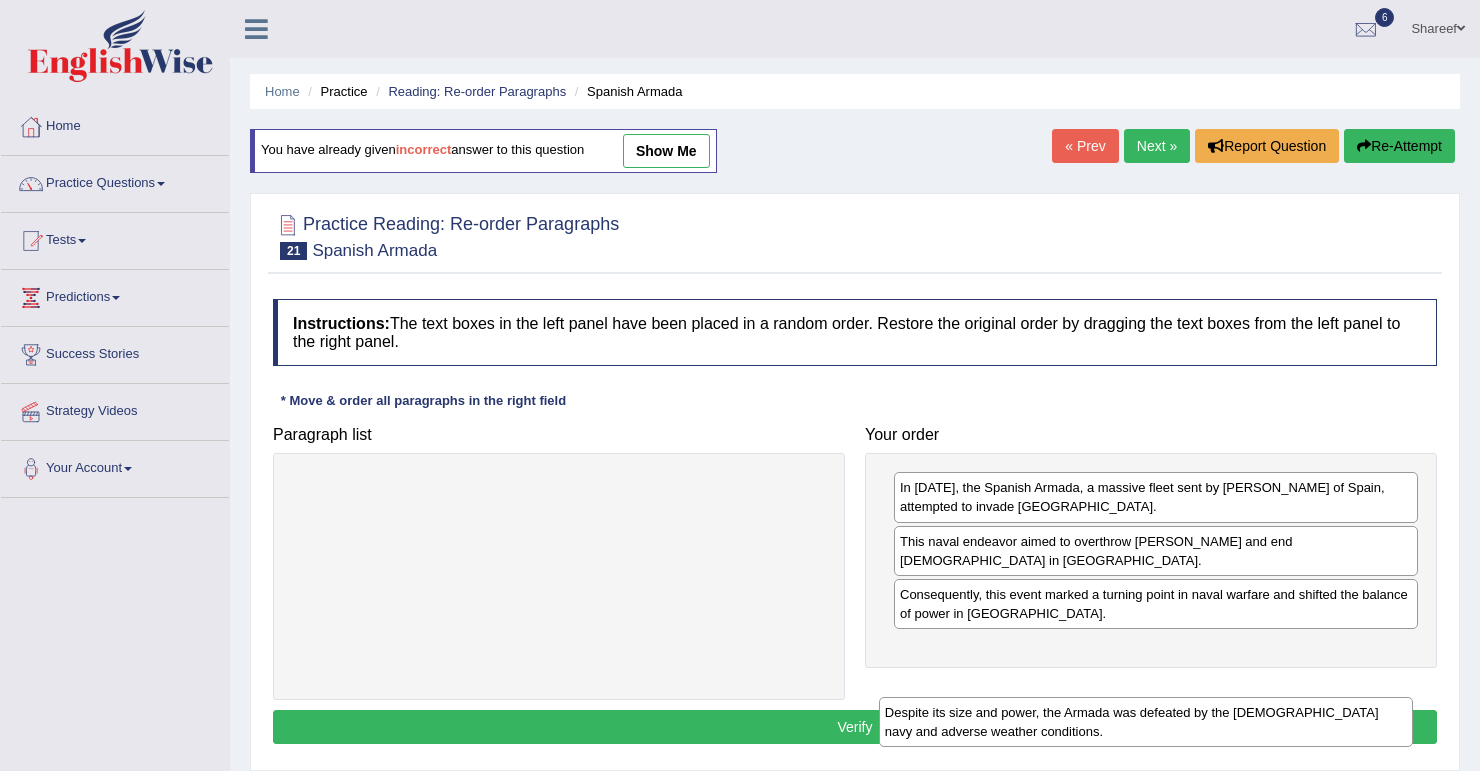 drag, startPoint x: 752, startPoint y: 503, endPoint x: 1352, endPoint y: 716, distance: 636.686 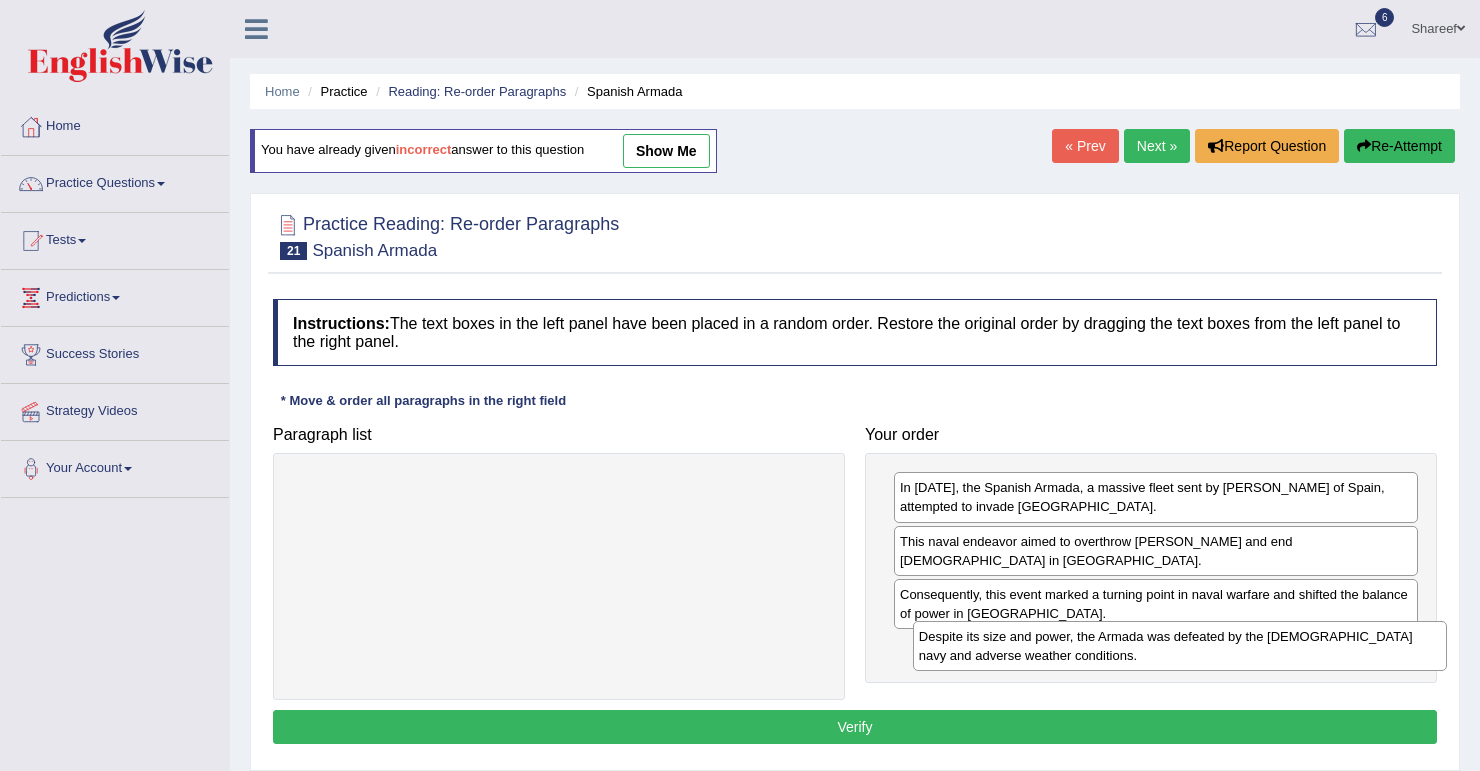 drag, startPoint x: 535, startPoint y: 493, endPoint x: 1216, endPoint y: 650, distance: 698.86334 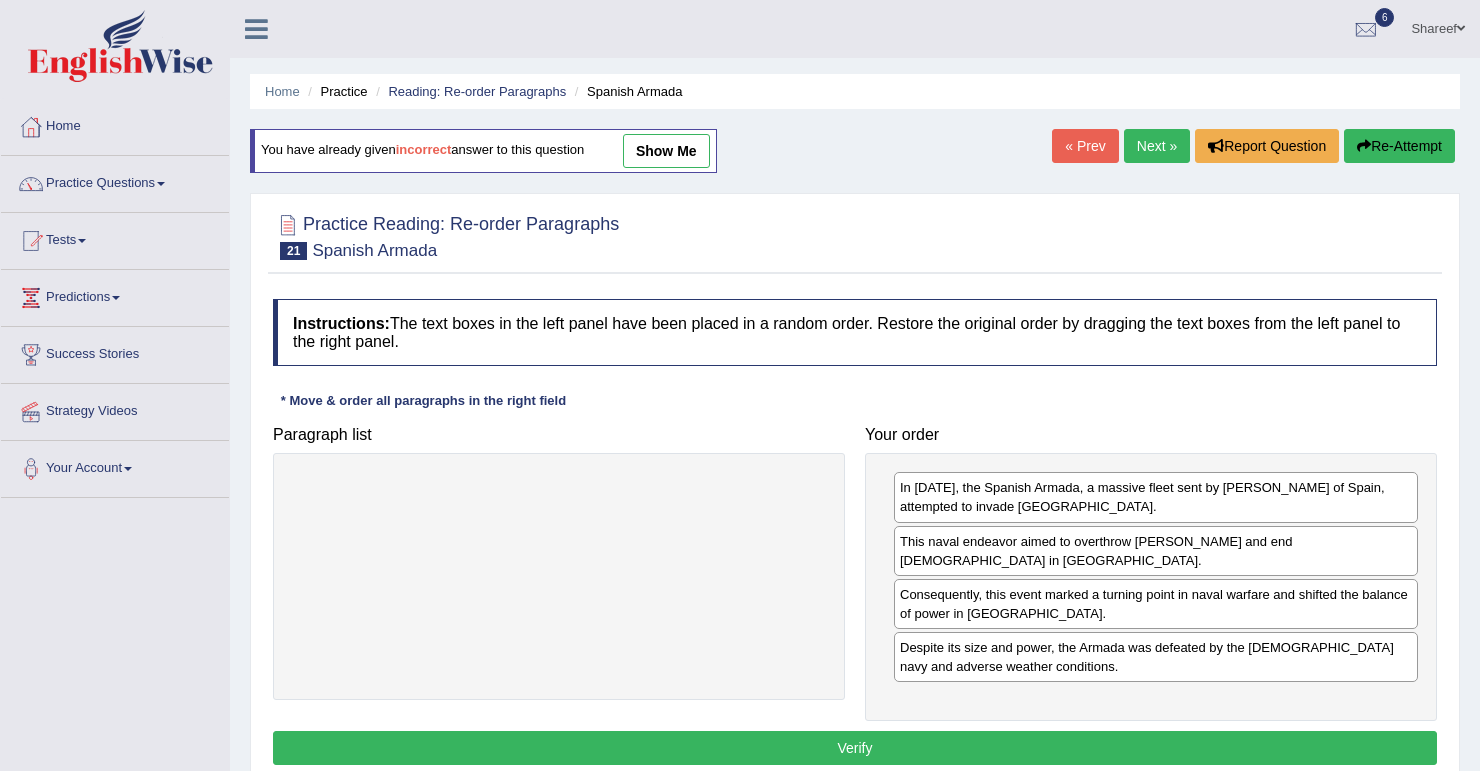 click on "Verify" at bounding box center (855, 748) 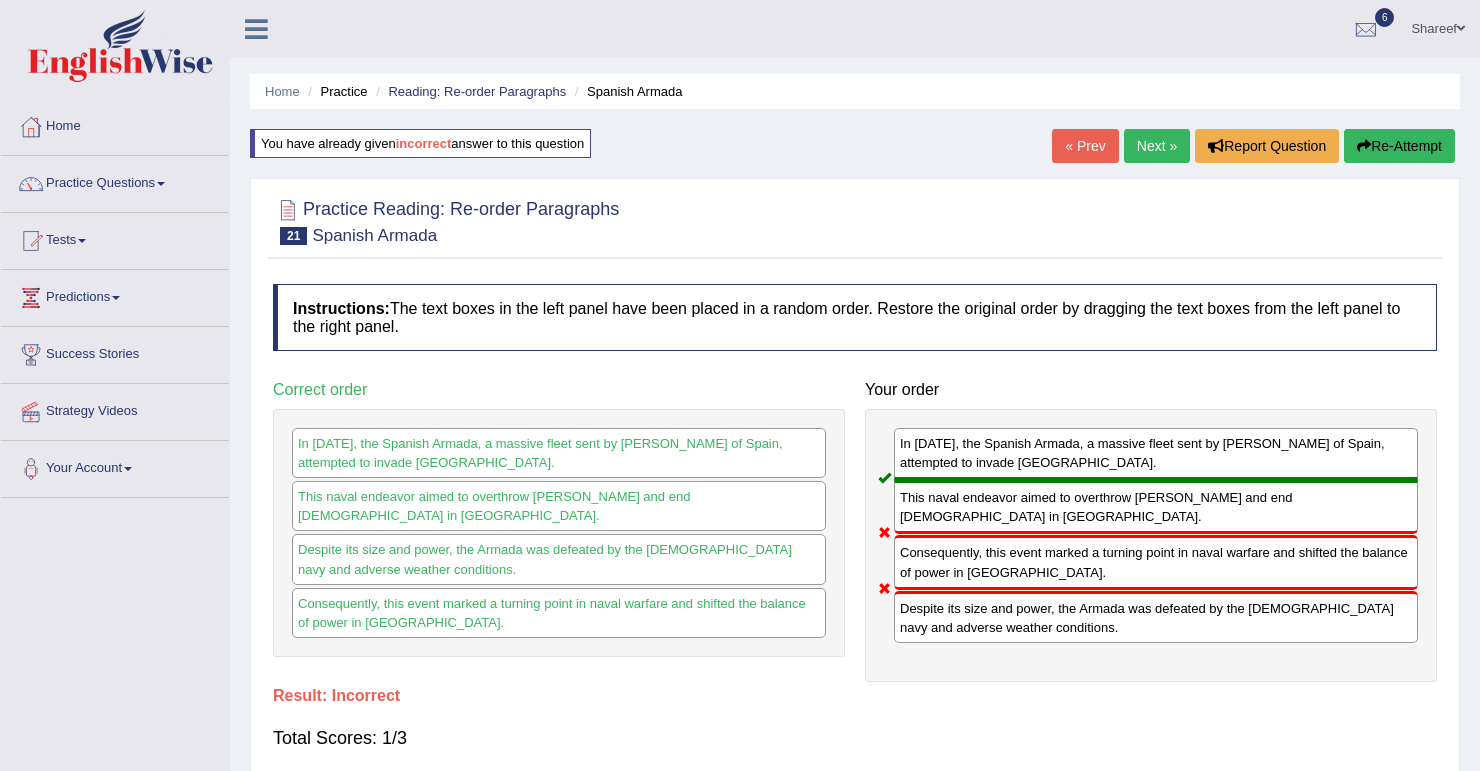 click on "Re-Attempt" at bounding box center (1399, 146) 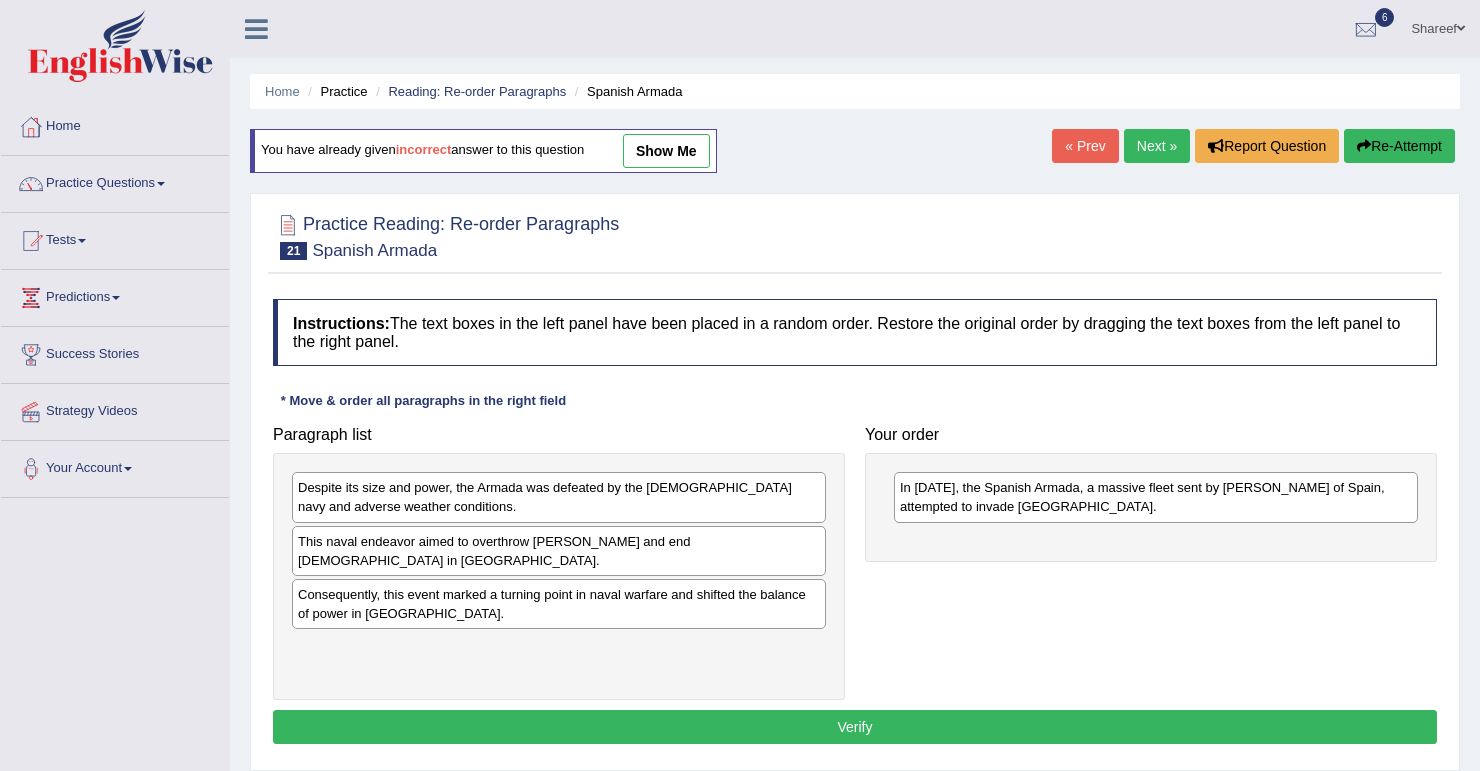 scroll, scrollTop: 0, scrollLeft: 0, axis: both 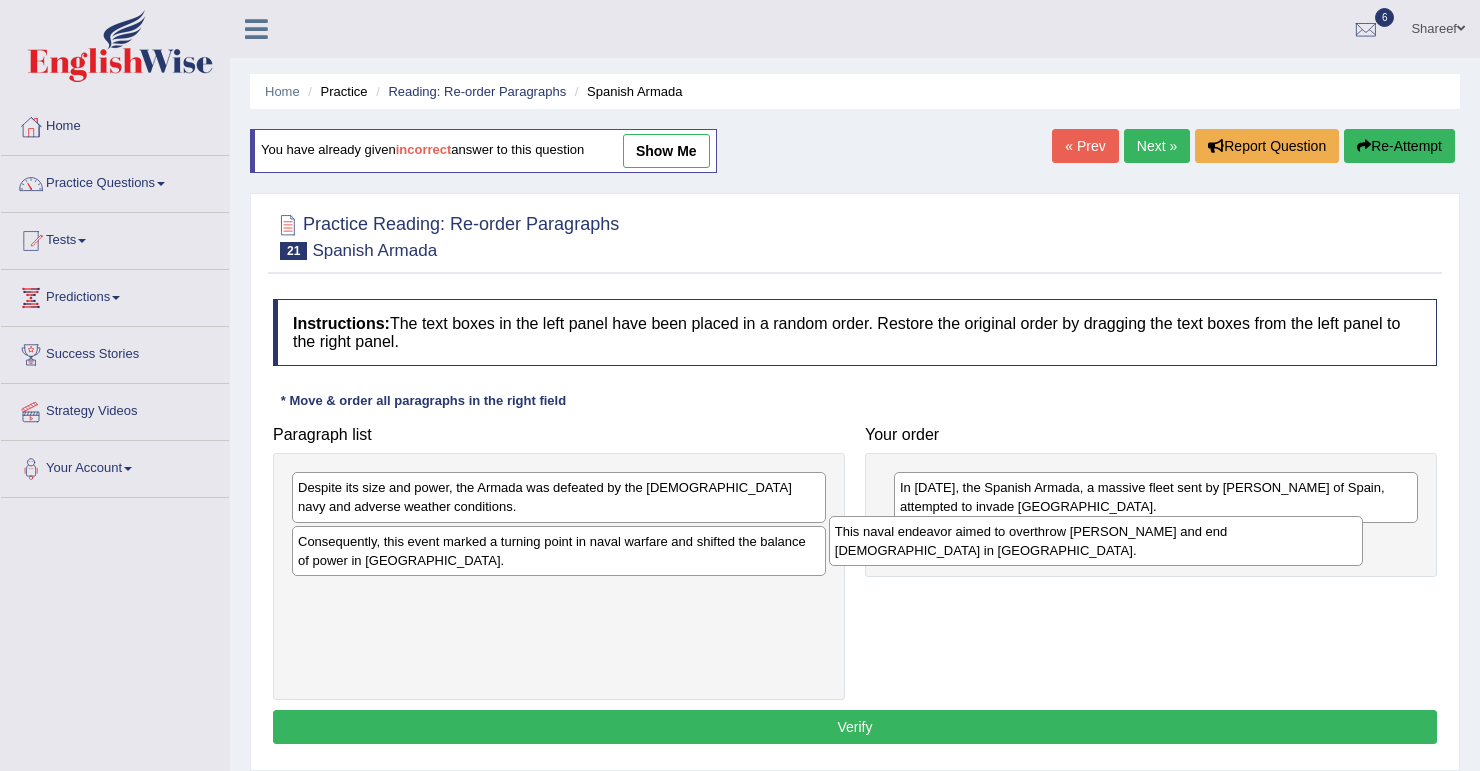 drag, startPoint x: 807, startPoint y: 551, endPoint x: 1272, endPoint y: 545, distance: 465.0387 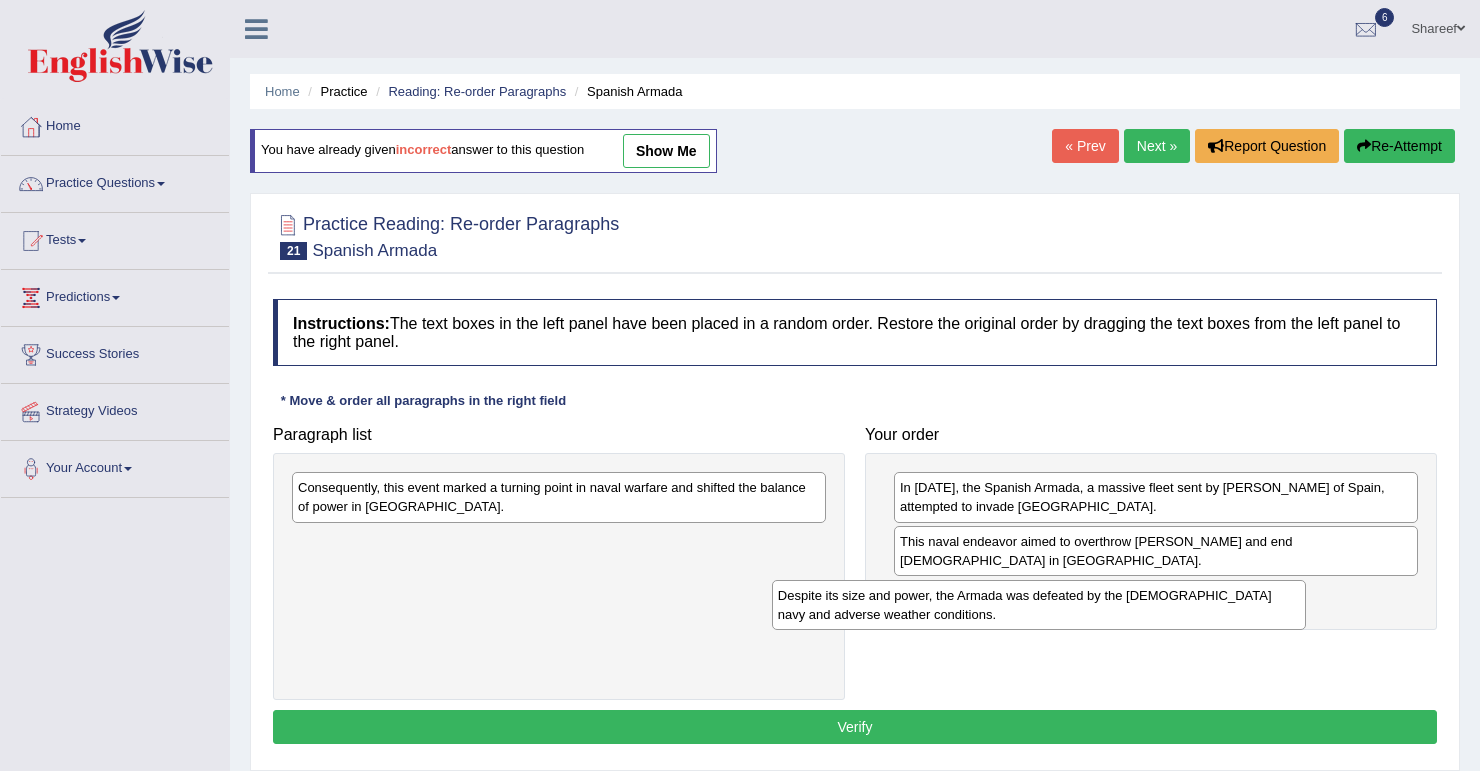 drag, startPoint x: 522, startPoint y: 503, endPoint x: 1000, endPoint y: 611, distance: 490.04898 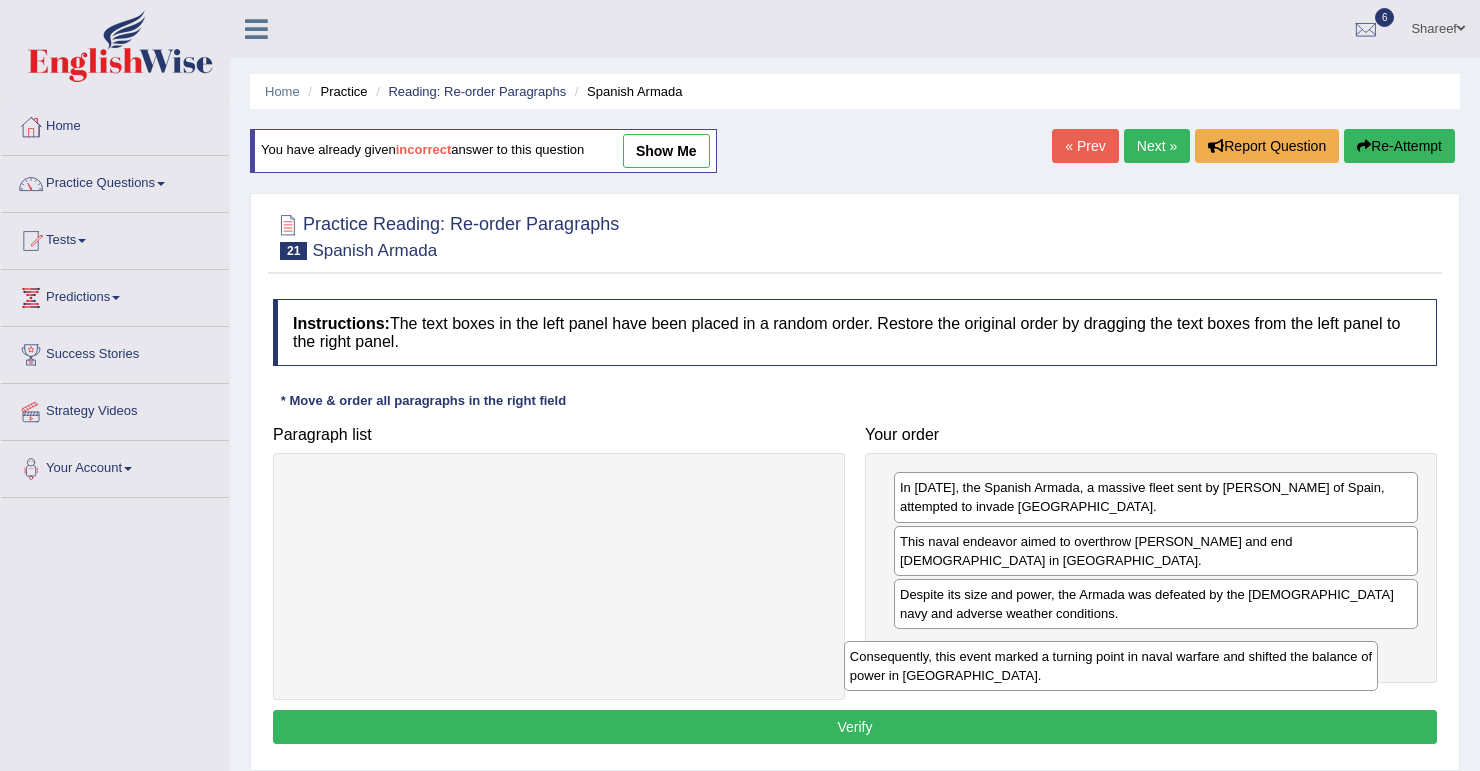 drag, startPoint x: 592, startPoint y: 495, endPoint x: 1154, endPoint y: 654, distance: 584.0591 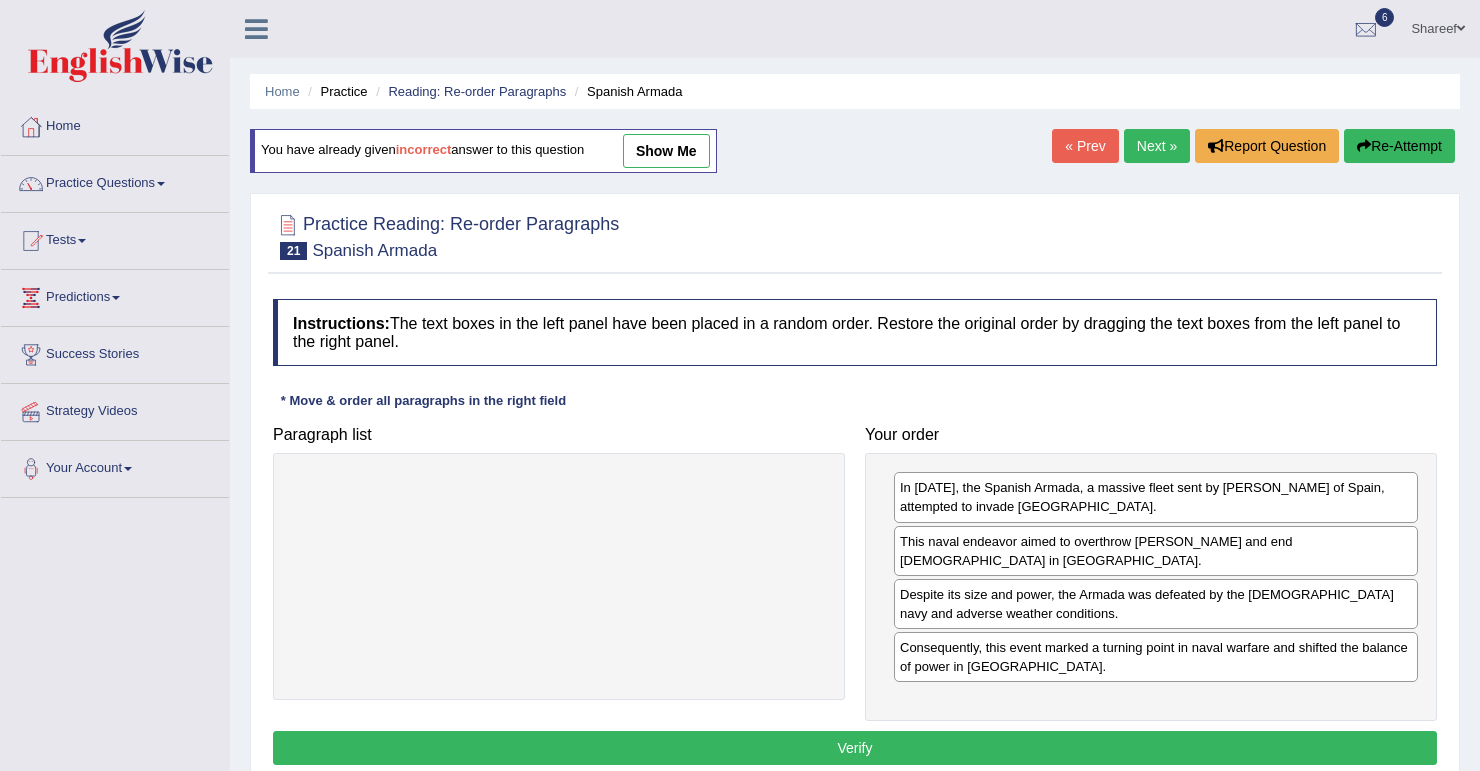 click on "Verify" at bounding box center [855, 748] 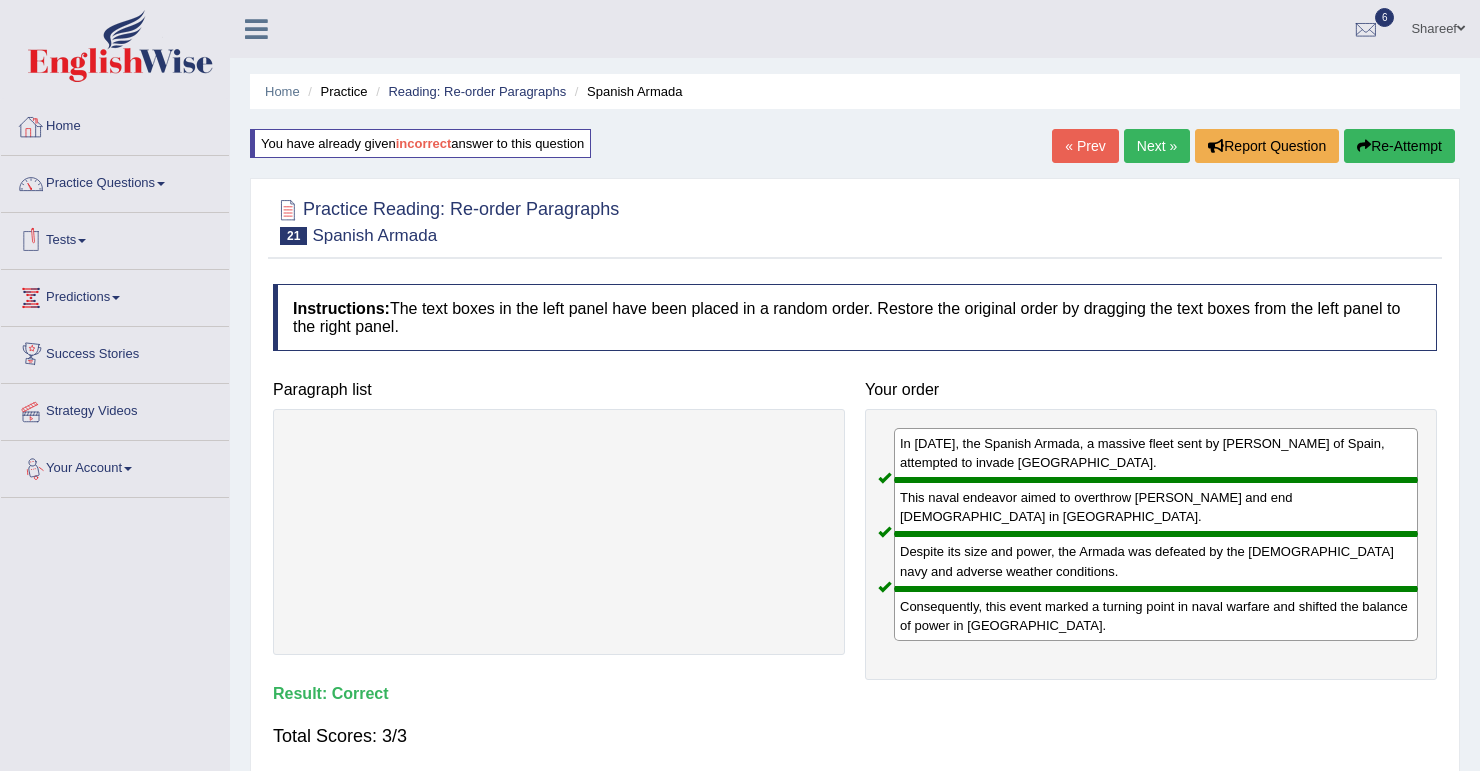 click on "Next »" at bounding box center (1157, 146) 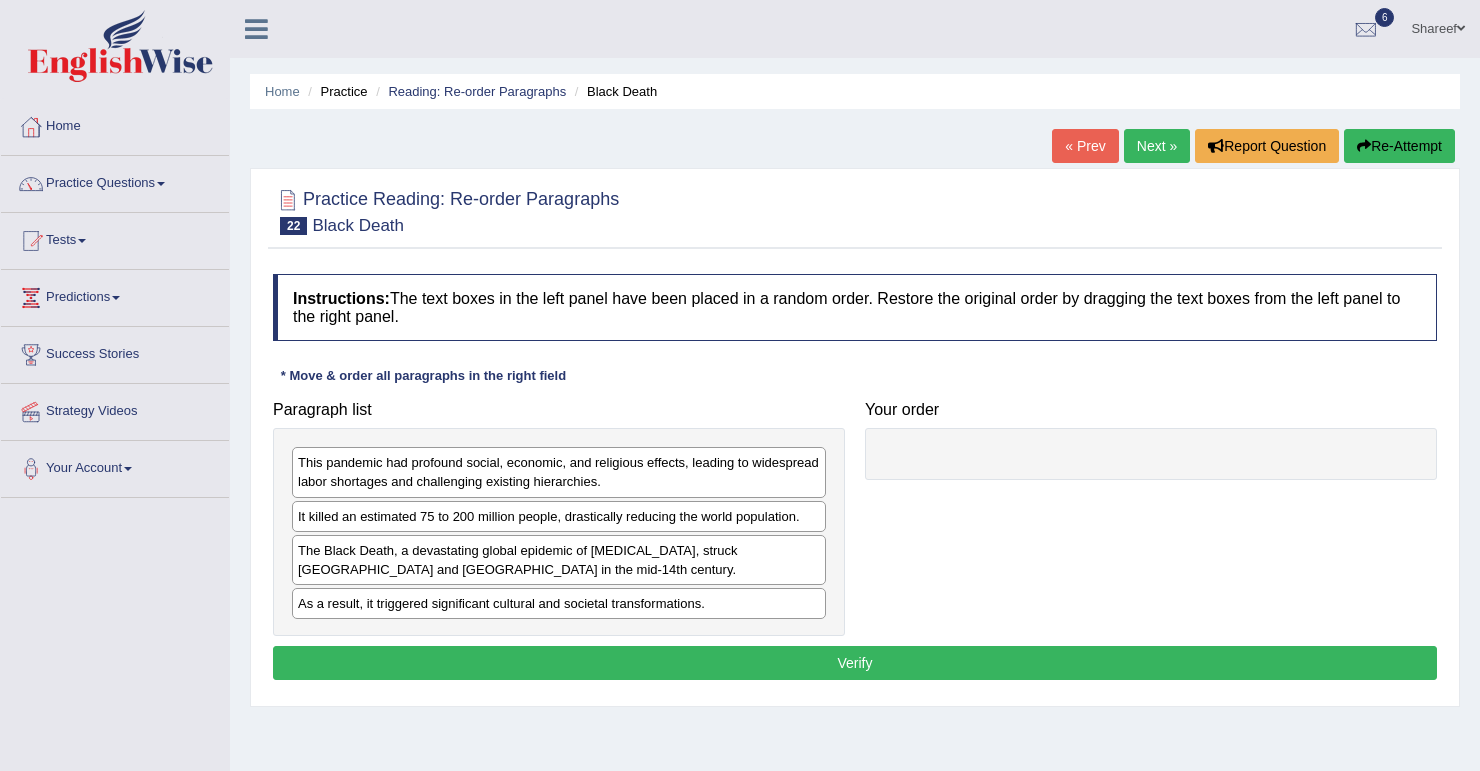 scroll, scrollTop: 160, scrollLeft: 0, axis: vertical 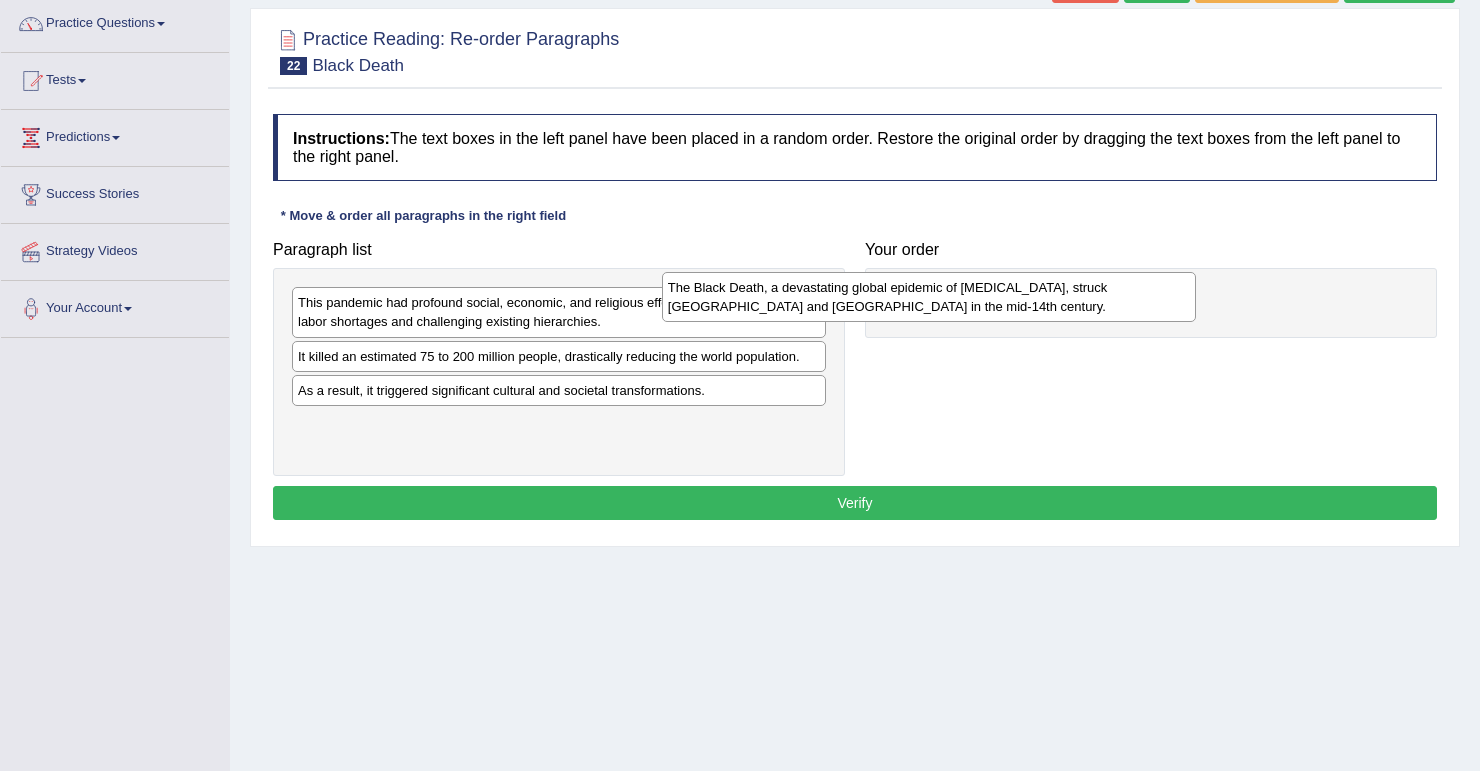 drag, startPoint x: 553, startPoint y: 405, endPoint x: 922, endPoint y: 303, distance: 382.83807 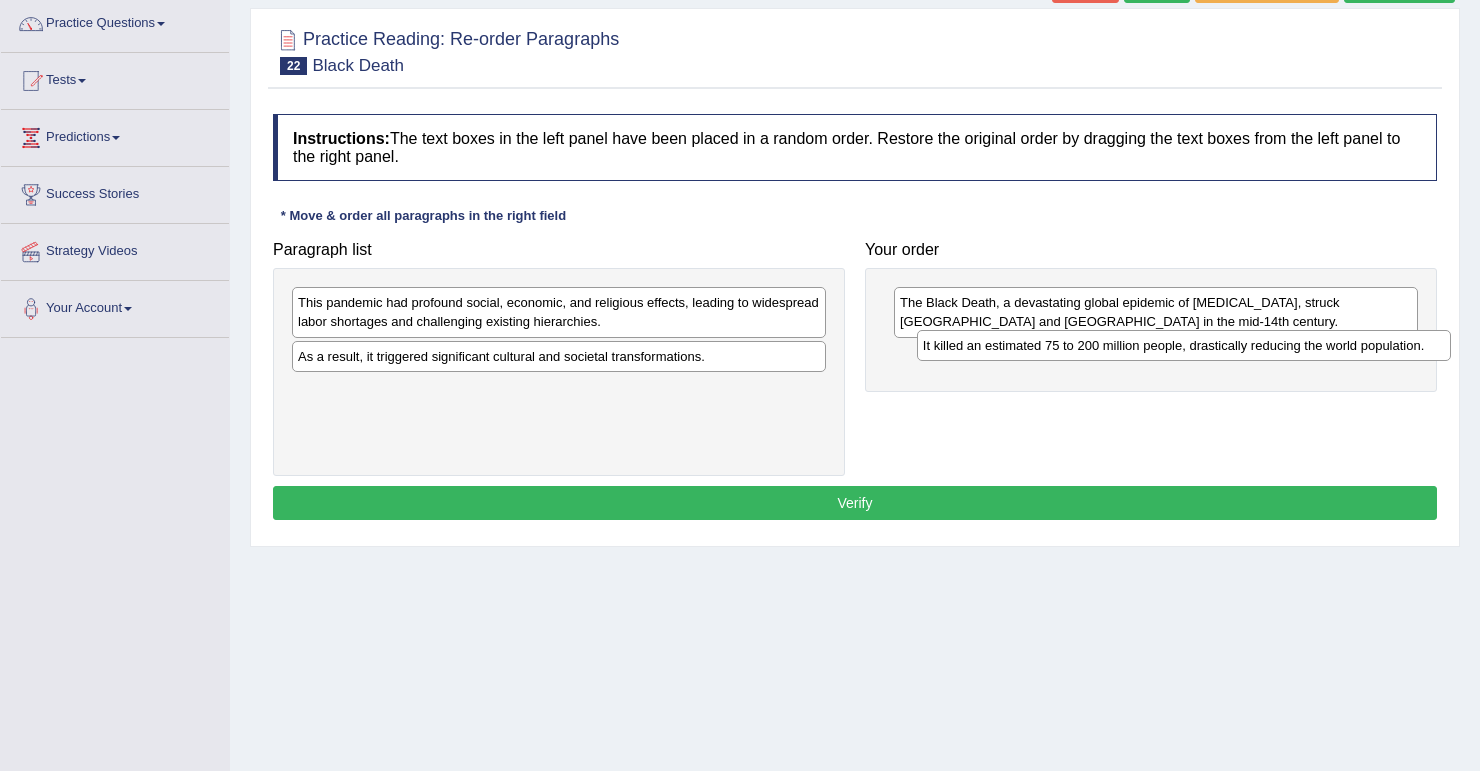 drag, startPoint x: 617, startPoint y: 366, endPoint x: 1242, endPoint y: 356, distance: 625.08 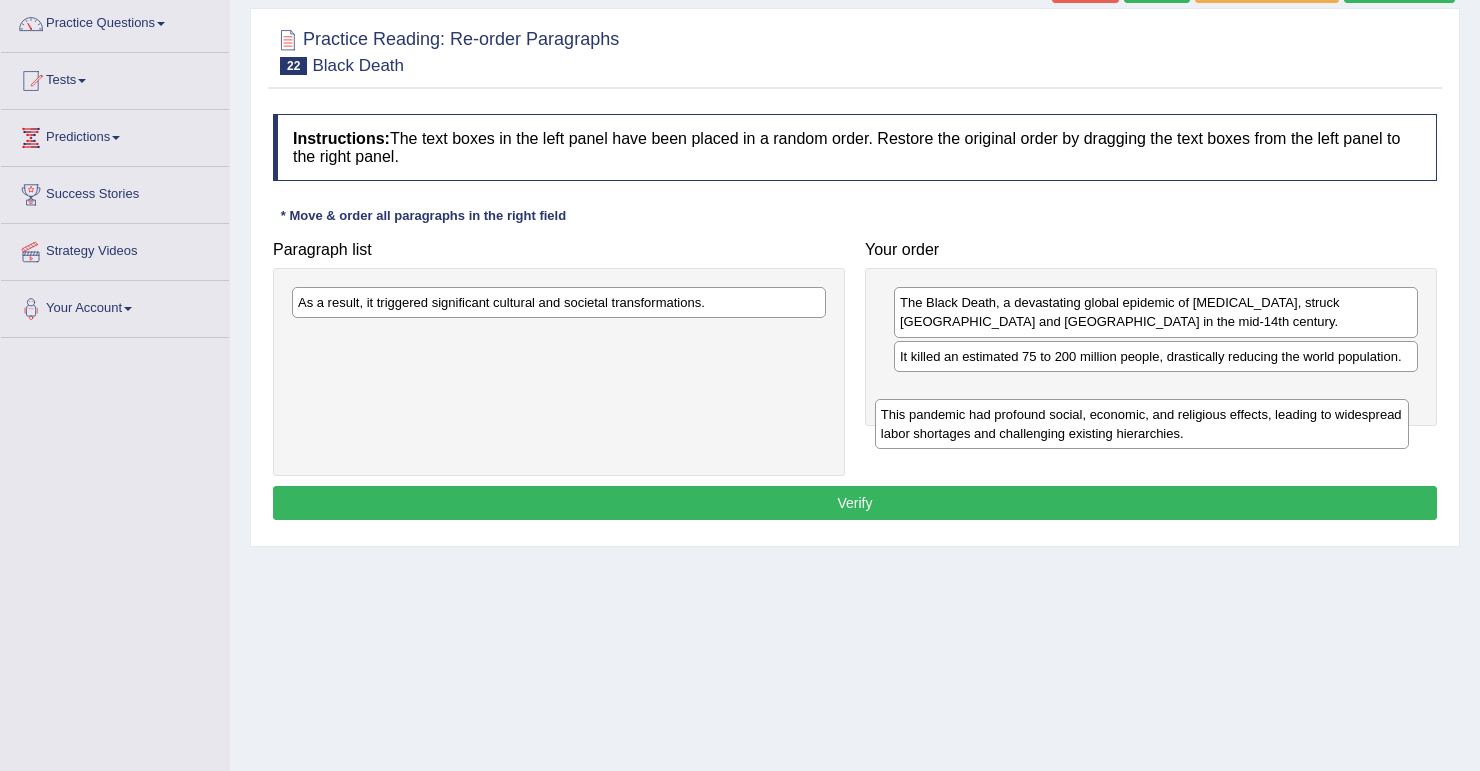 drag, startPoint x: 337, startPoint y: 312, endPoint x: 915, endPoint y: 405, distance: 585.434 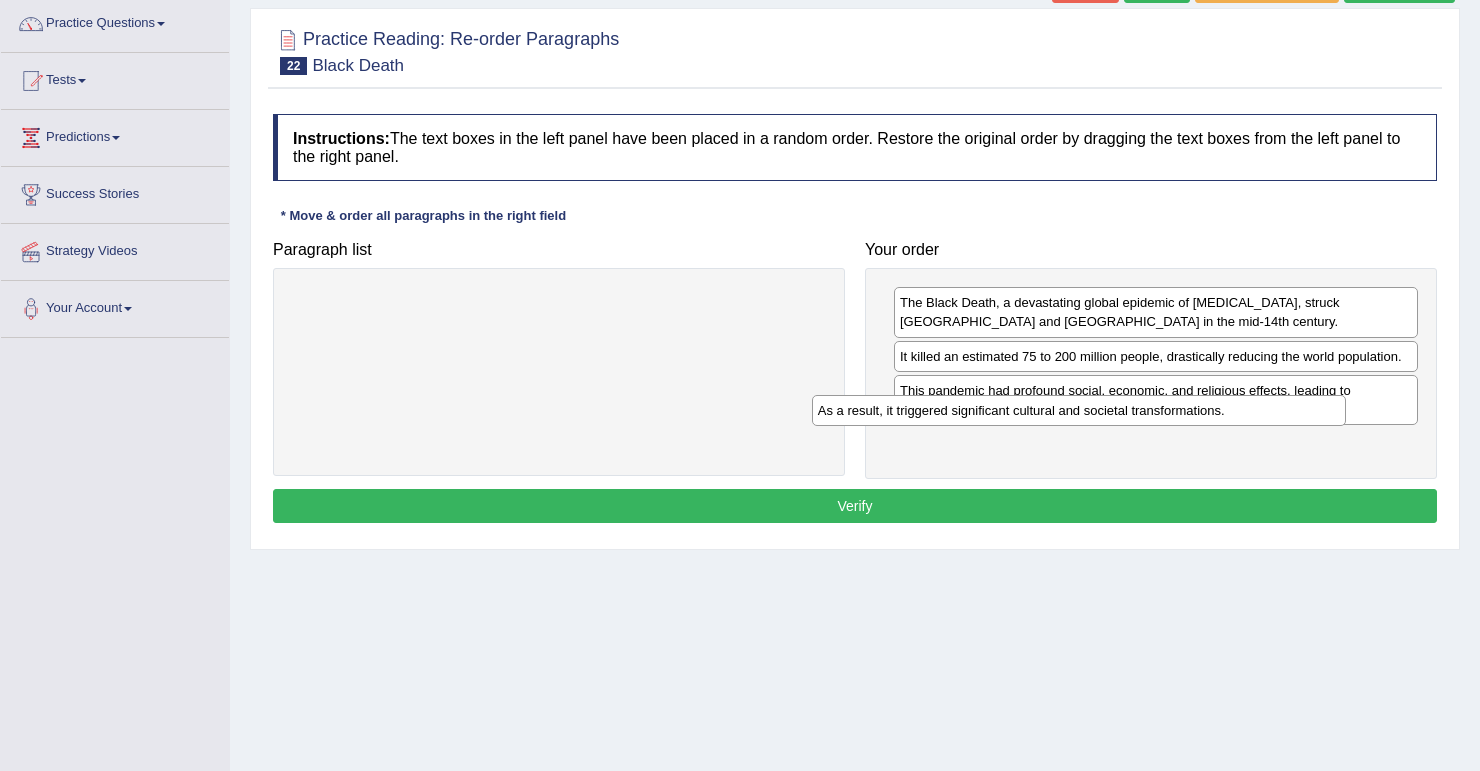 drag, startPoint x: 535, startPoint y: 308, endPoint x: 1055, endPoint y: 416, distance: 531.097 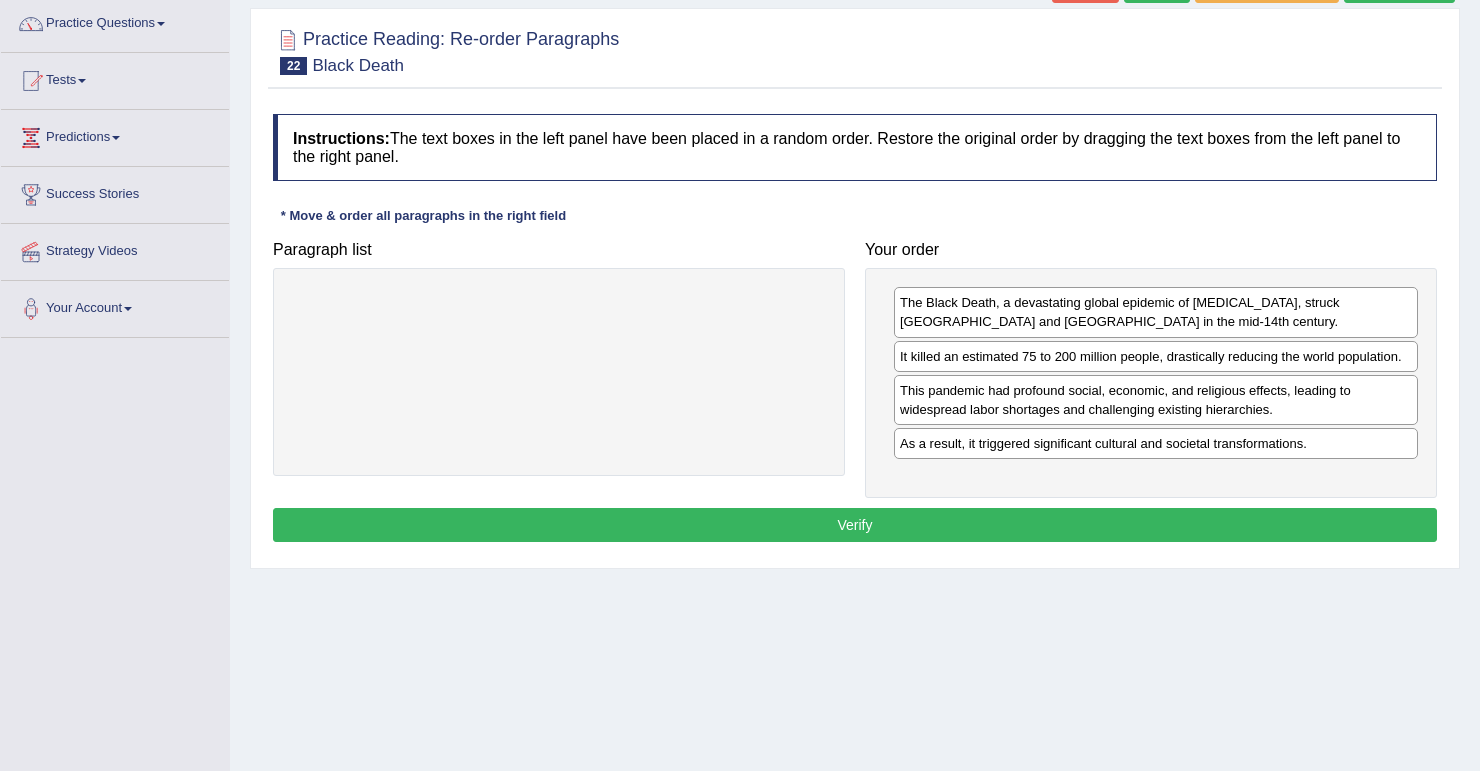 click on "Verify" at bounding box center [855, 525] 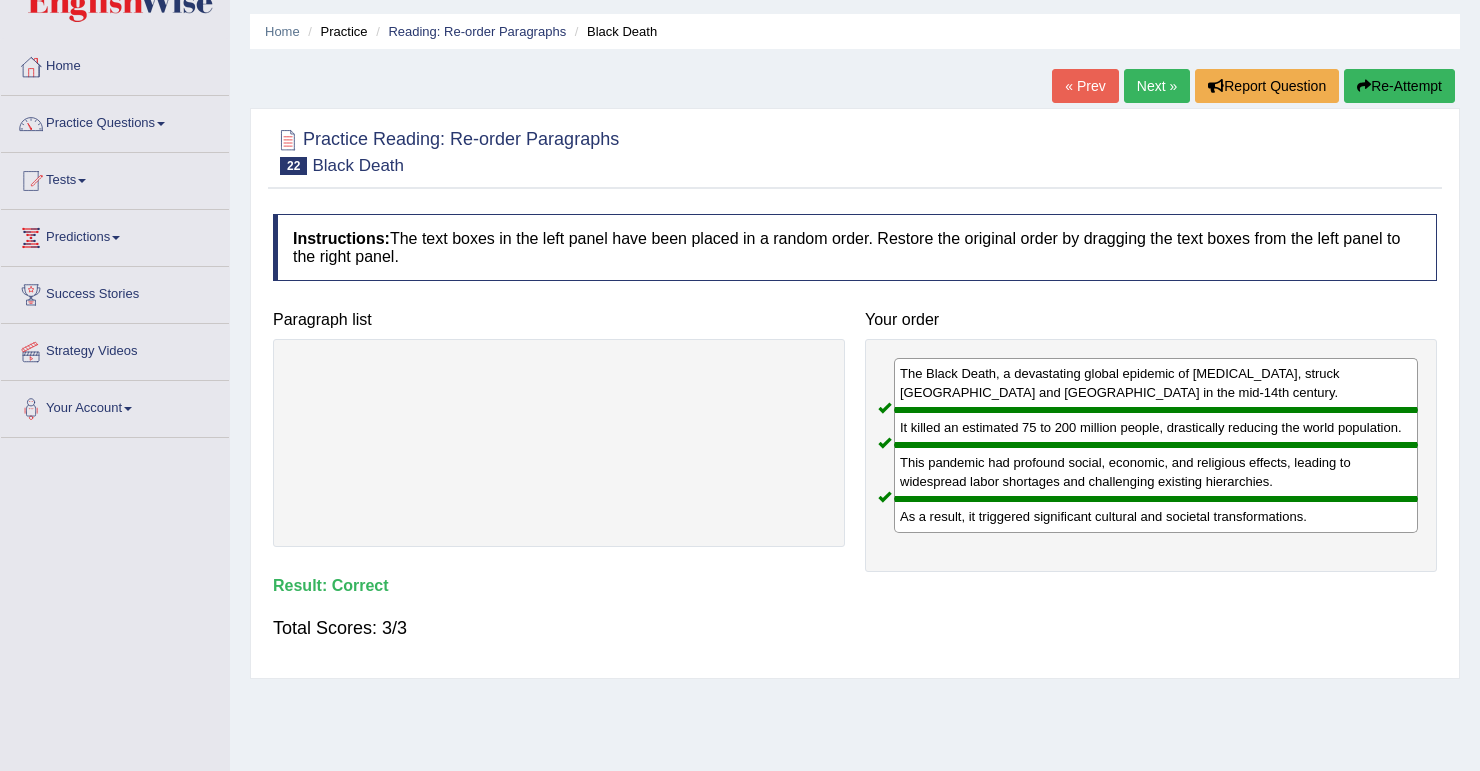 scroll, scrollTop: 58, scrollLeft: 0, axis: vertical 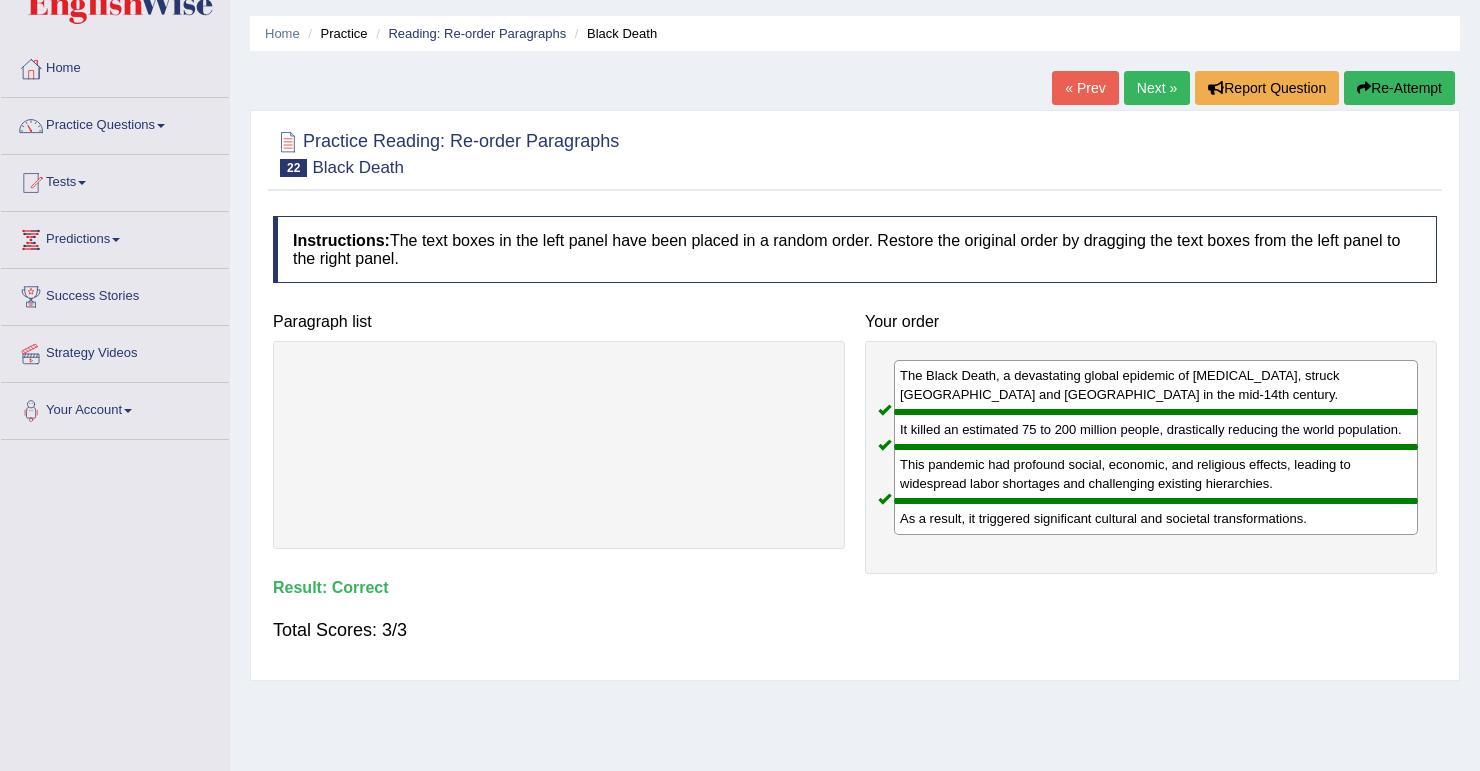 click on "Next »" at bounding box center [1157, 88] 